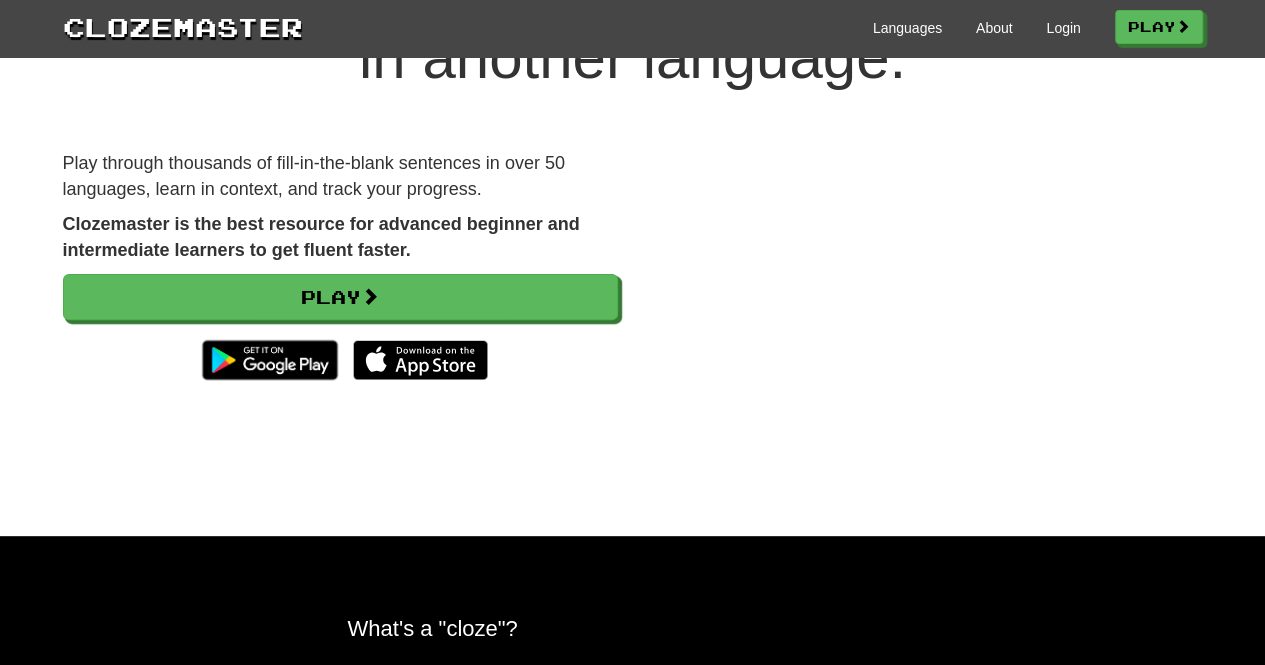 scroll, scrollTop: 249, scrollLeft: 0, axis: vertical 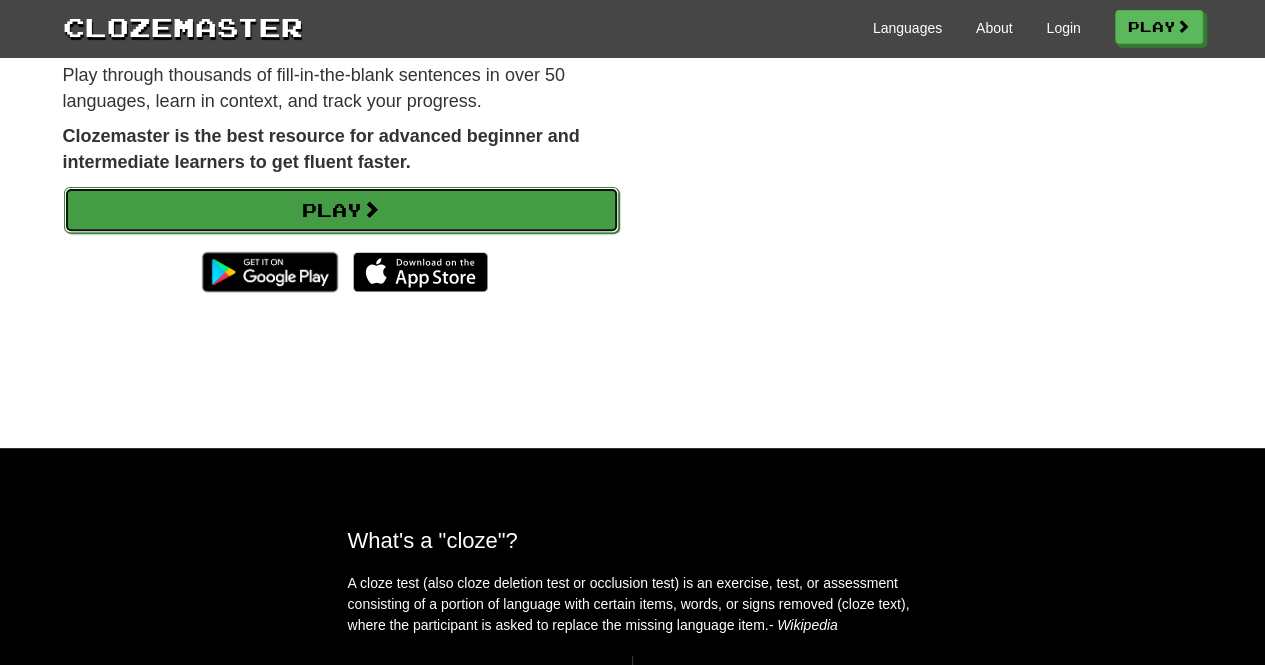 click on "Play" at bounding box center [341, 210] 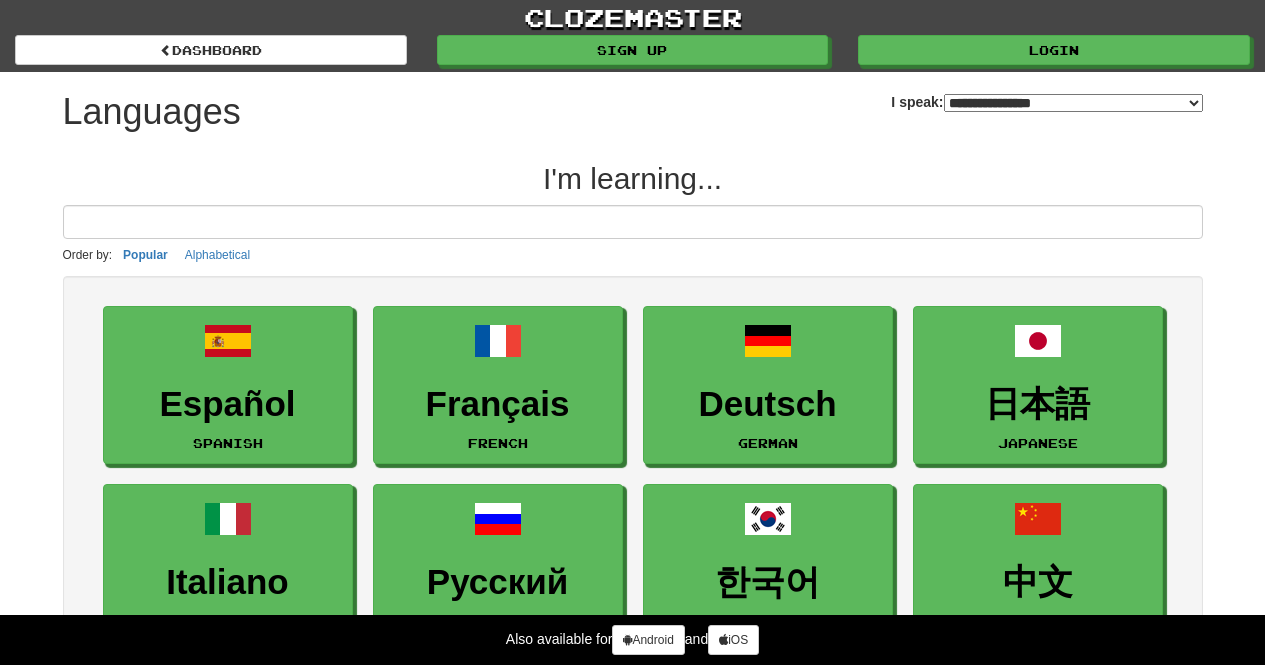 select on "*******" 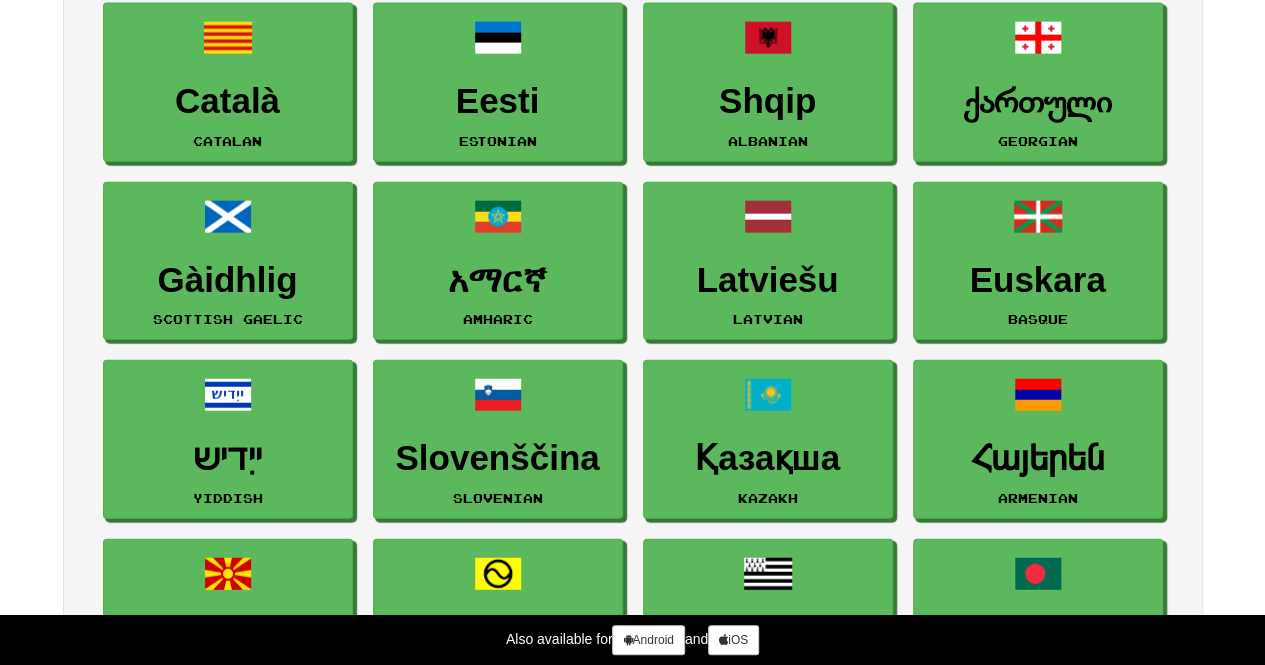 scroll, scrollTop: 2262, scrollLeft: 0, axis: vertical 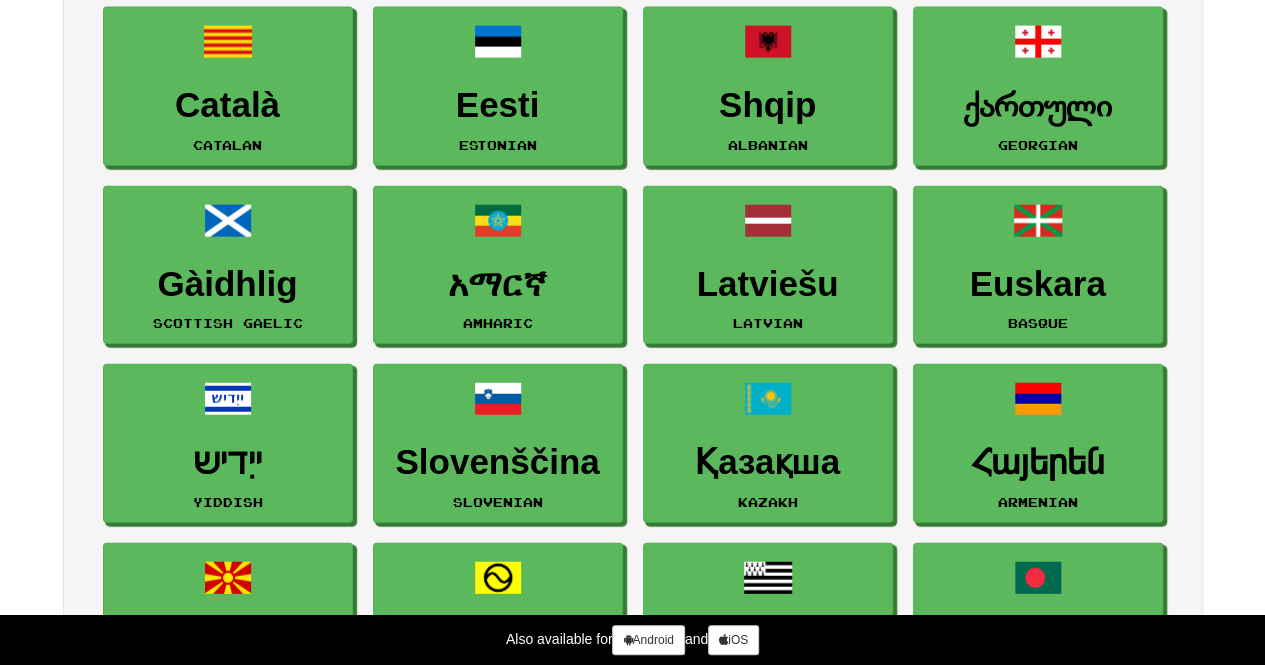 drag, startPoint x: 682, startPoint y: 523, endPoint x: 1237, endPoint y: 304, distance: 596.6456 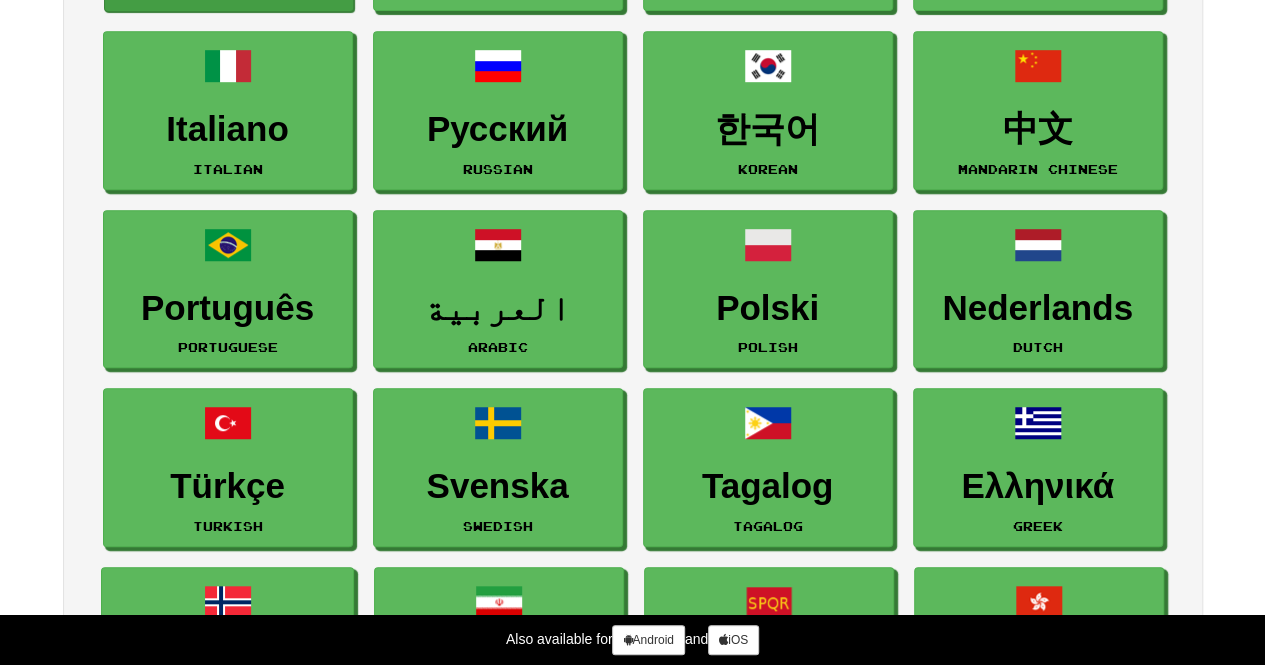 scroll, scrollTop: 454, scrollLeft: 0, axis: vertical 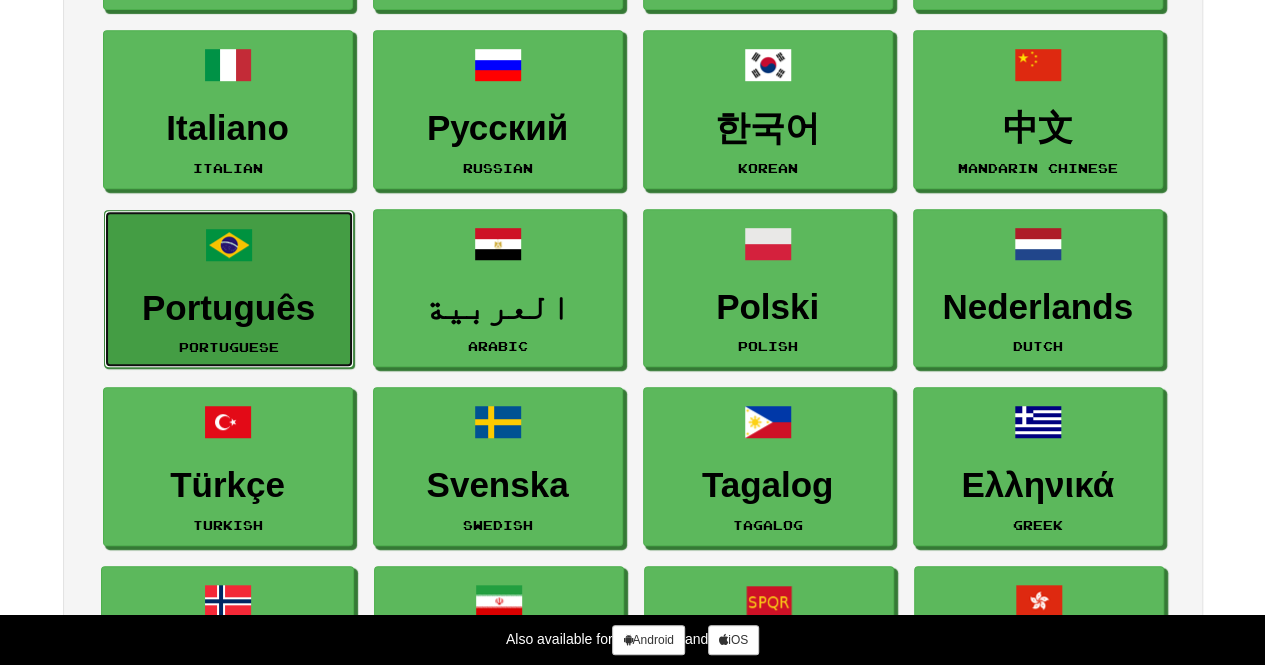 click on "Português" at bounding box center (229, 308) 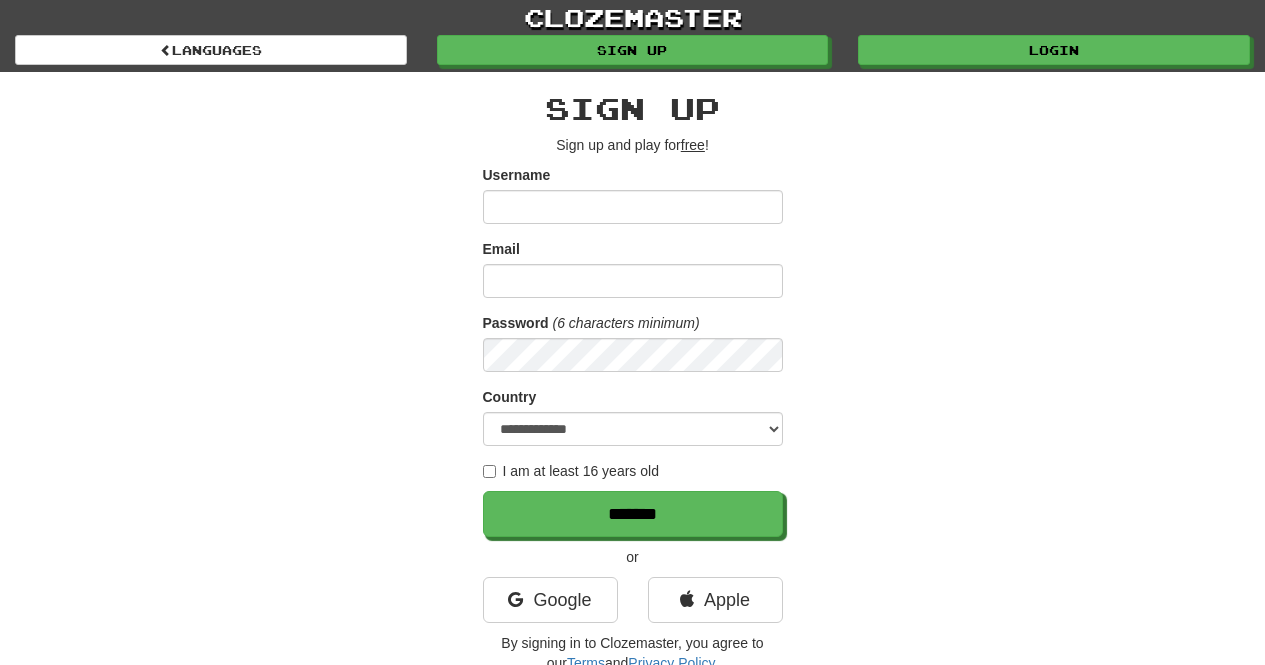 scroll, scrollTop: 0, scrollLeft: 0, axis: both 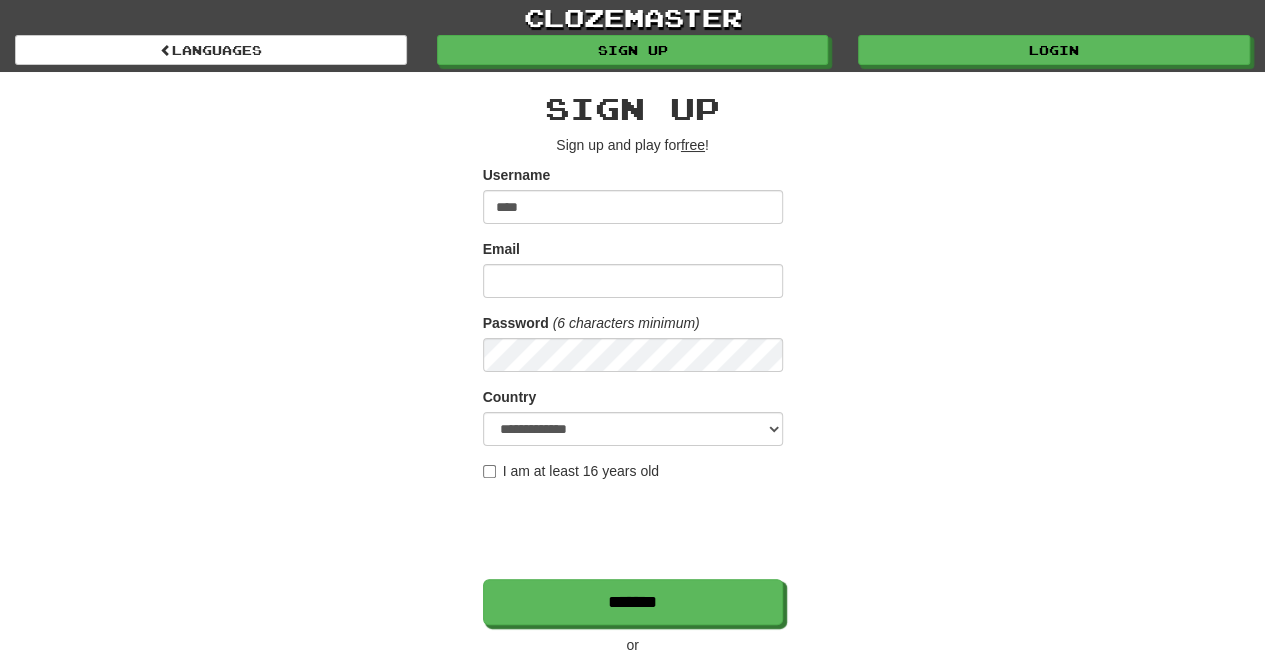 type on "****" 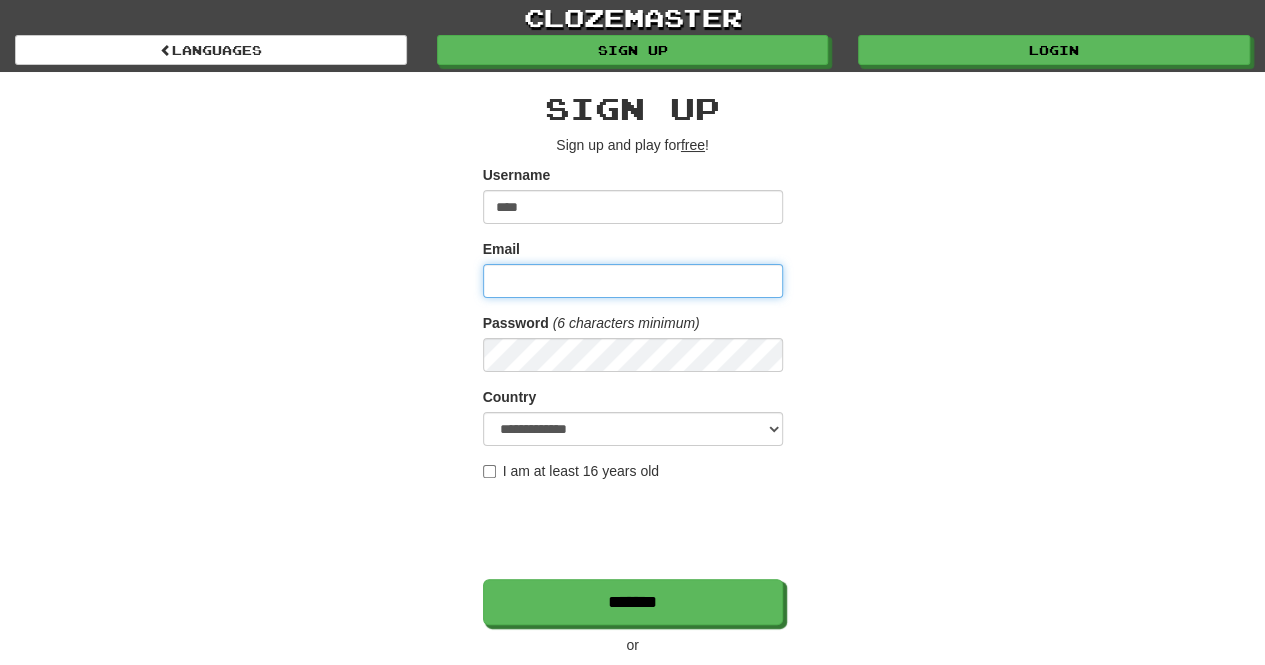 click on "Email" at bounding box center [633, 281] 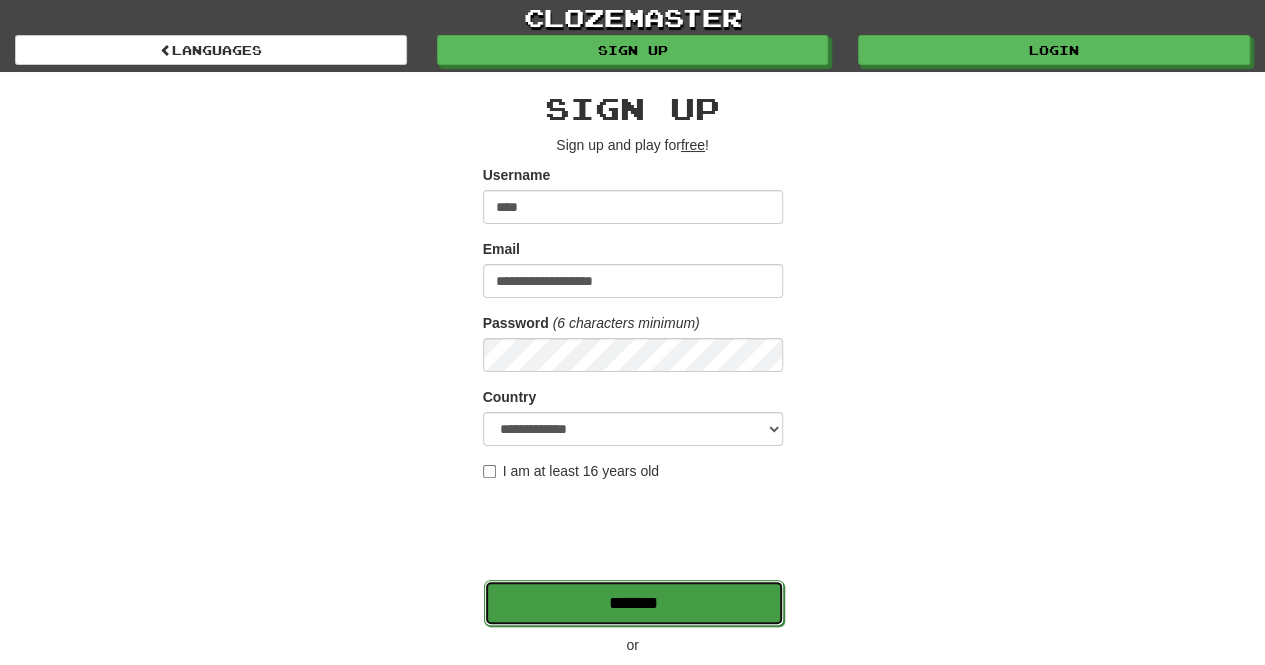 click on "*******" at bounding box center (634, 603) 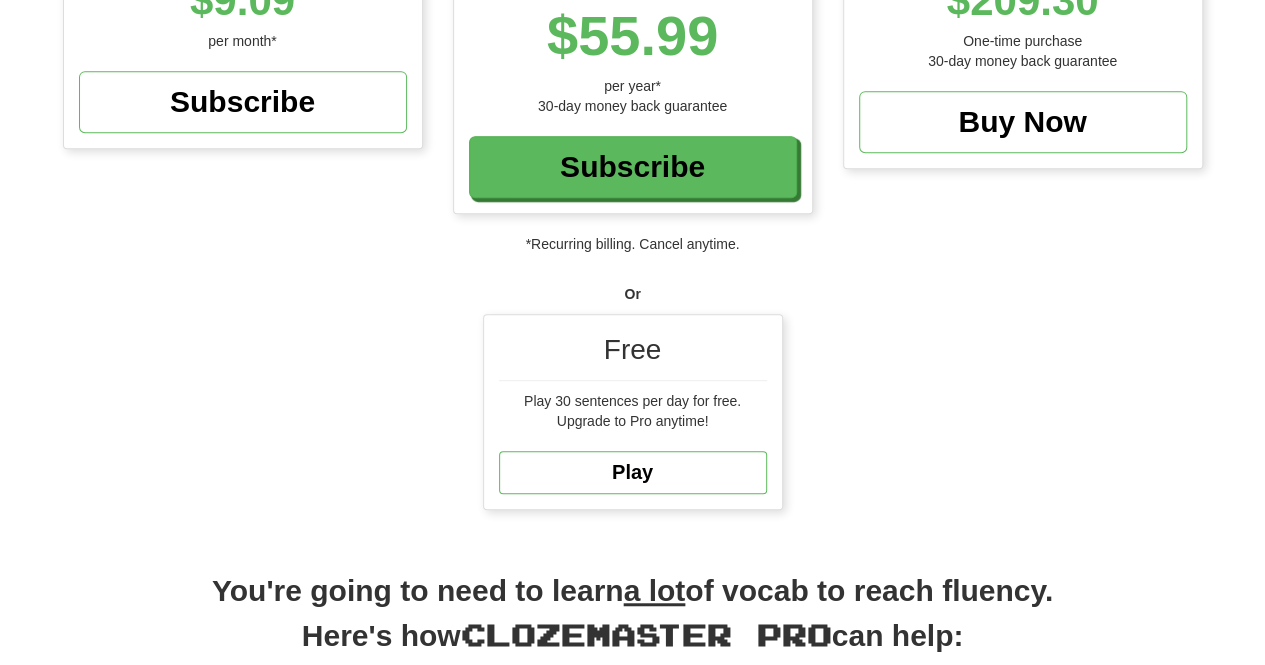 scroll, scrollTop: 553, scrollLeft: 0, axis: vertical 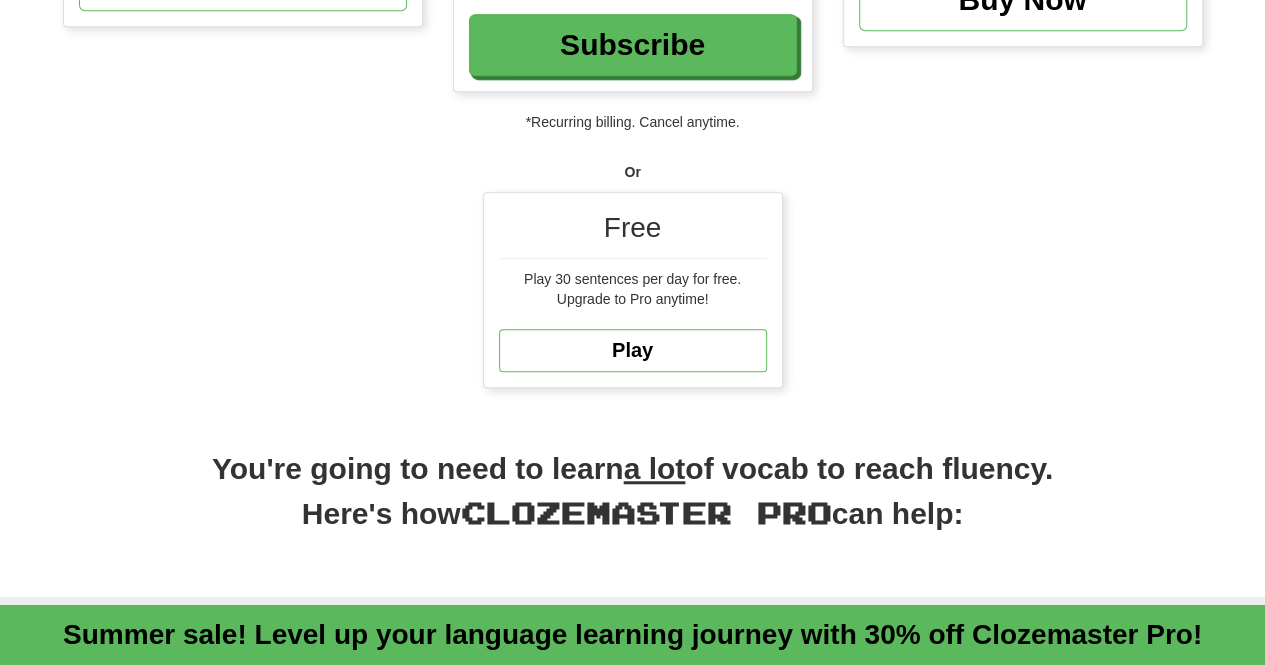 click on "Free
Play 30 sentences per day for free.
Upgrade to Pro anytime!
Play" at bounding box center (633, 290) 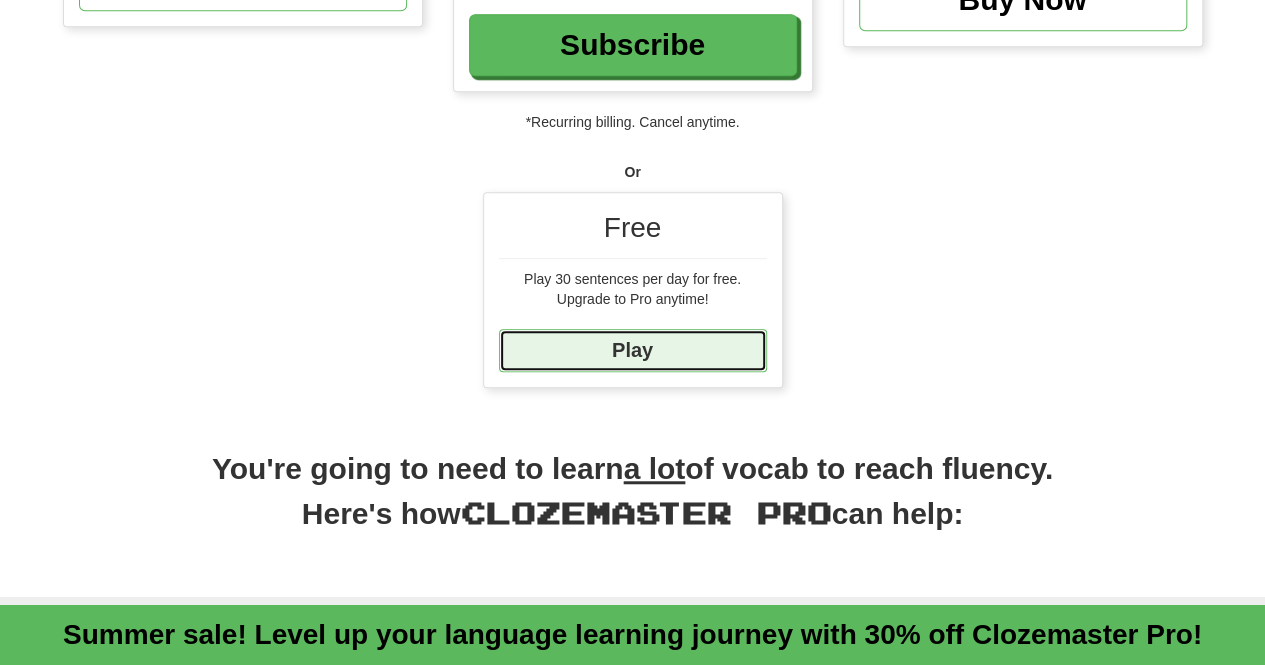click on "Play" at bounding box center (633, 350) 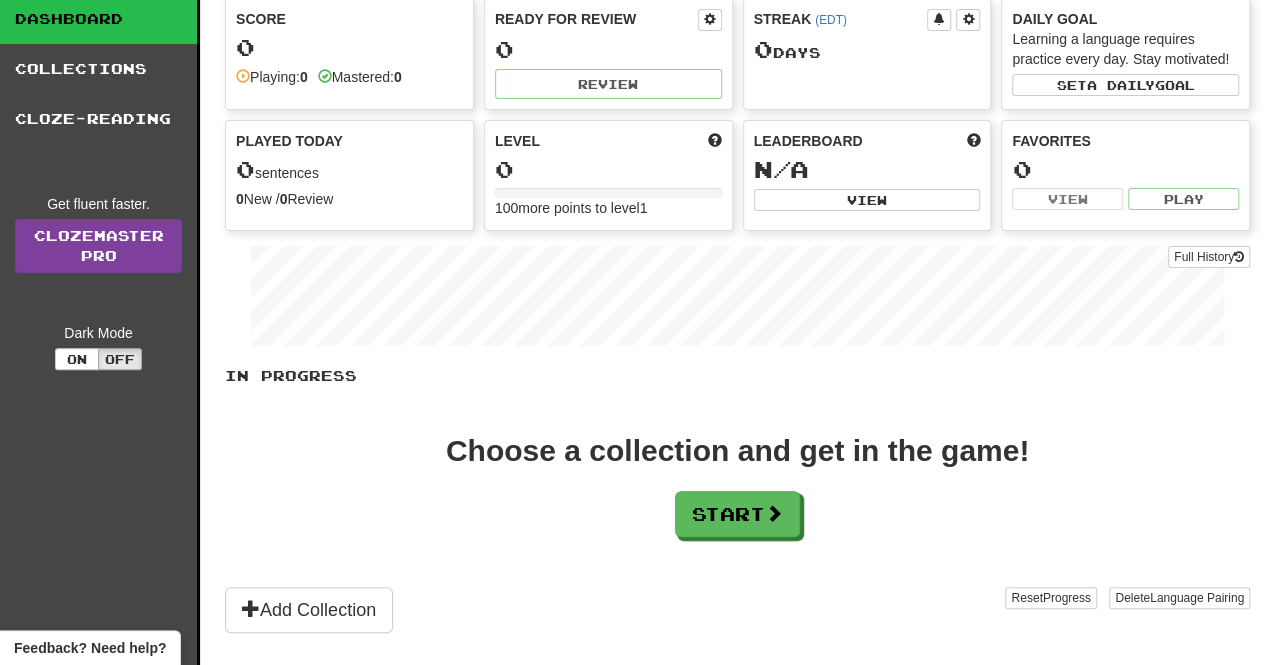 scroll, scrollTop: 0, scrollLeft: 0, axis: both 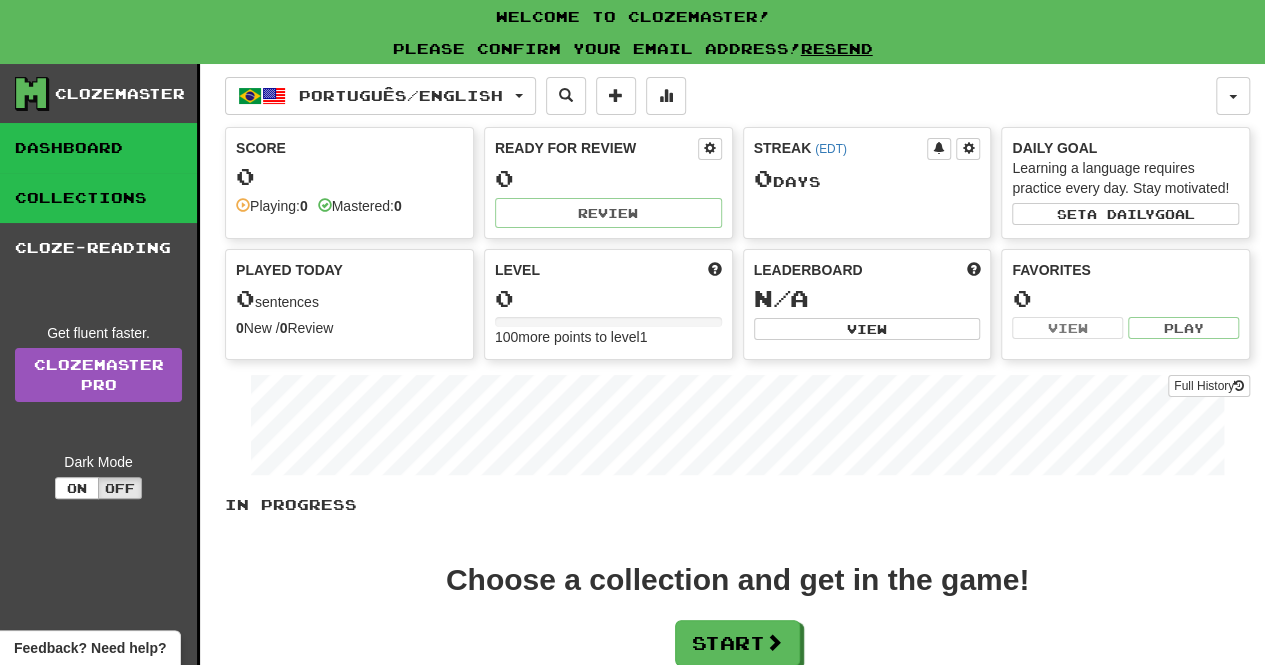 click on "Collections" at bounding box center [98, 198] 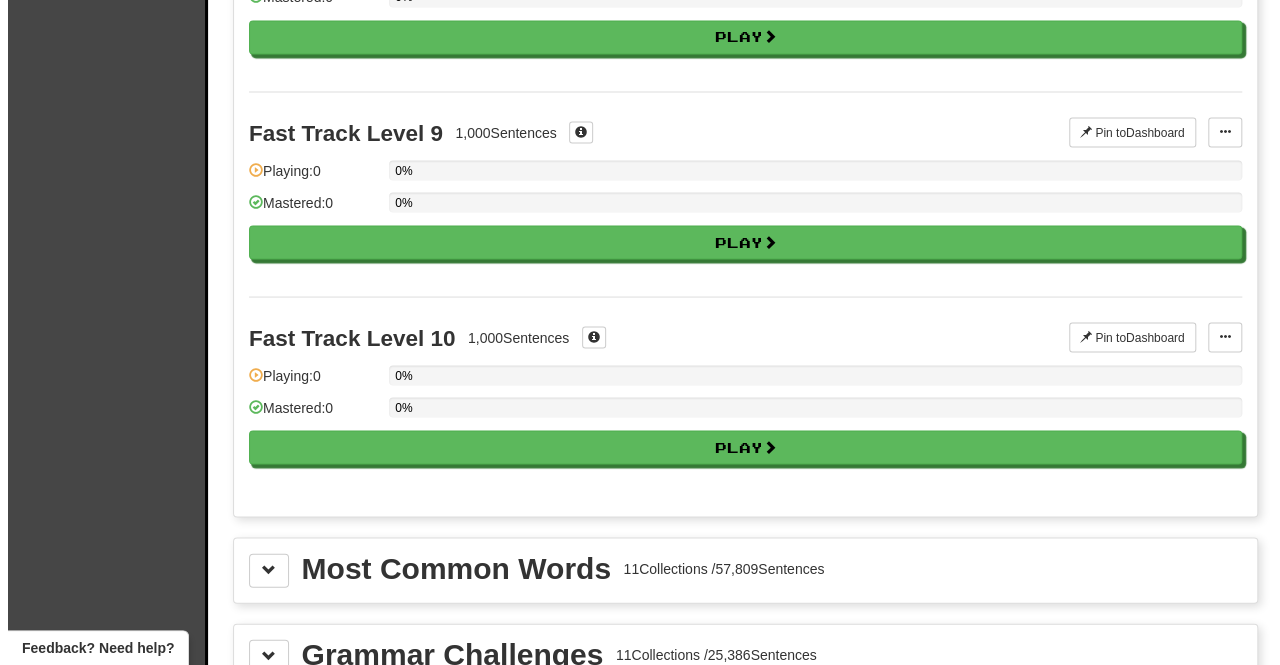 scroll, scrollTop: 1818, scrollLeft: 0, axis: vertical 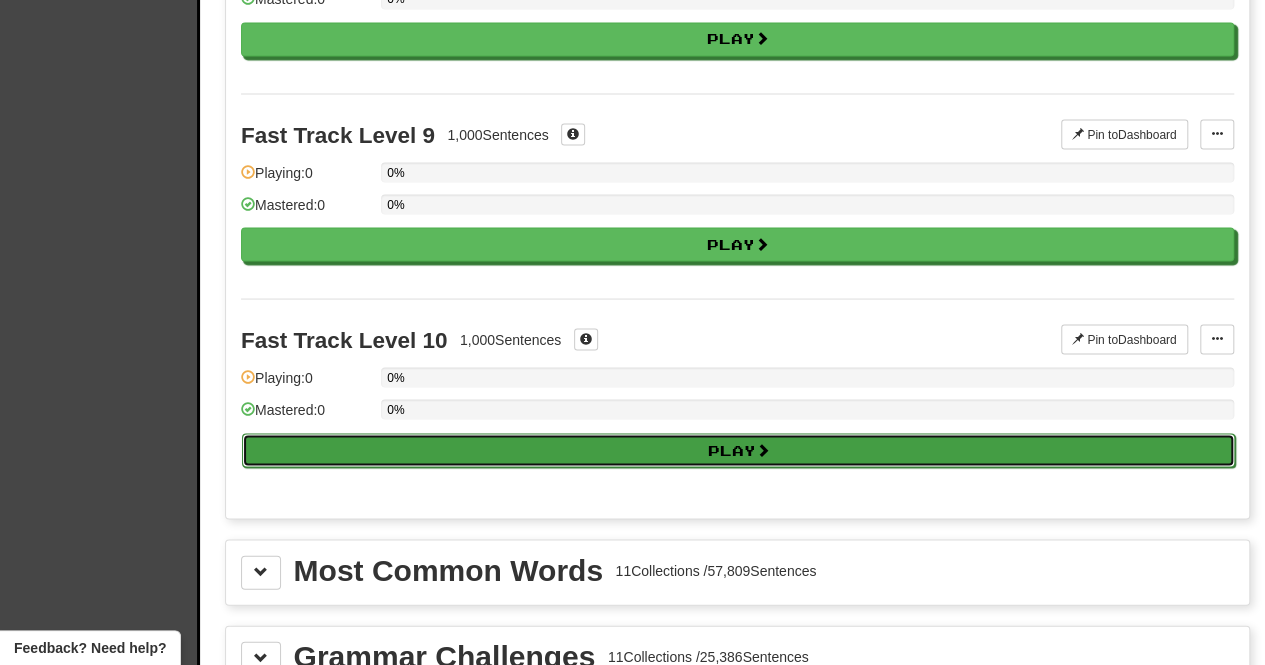 click on "Play" at bounding box center (738, 450) 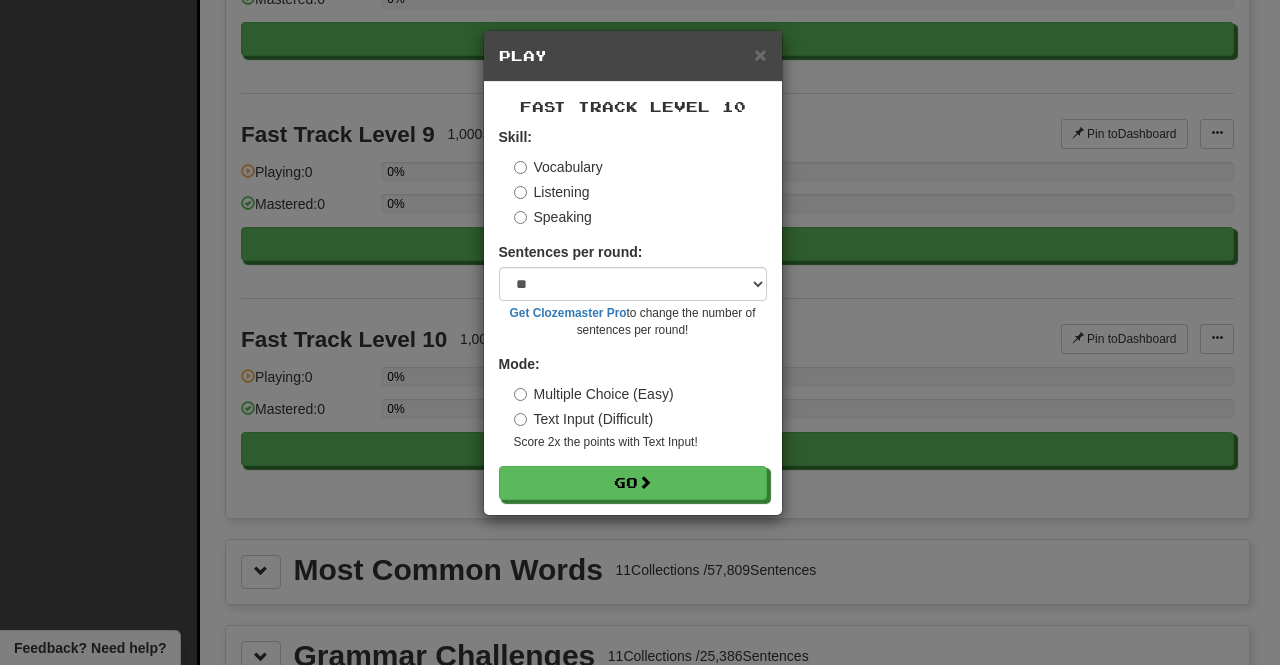 click on "Text Input (Difficult)" at bounding box center (584, 419) 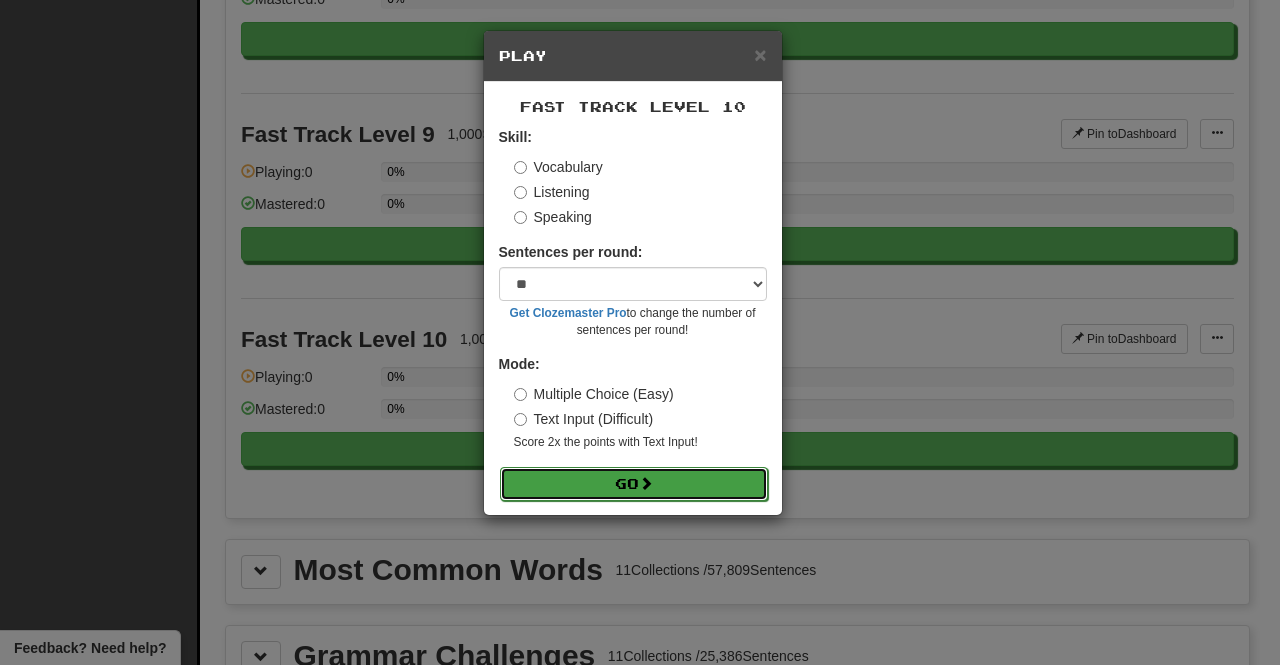 click on "Go" at bounding box center [634, 484] 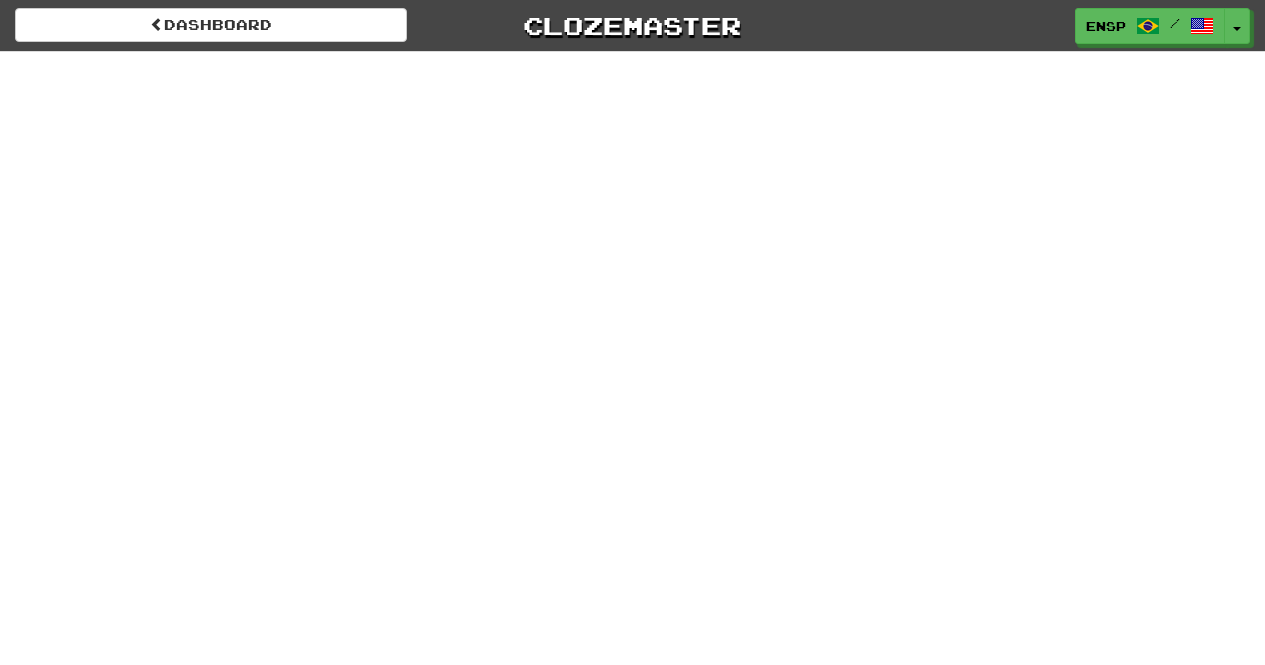 scroll, scrollTop: 0, scrollLeft: 0, axis: both 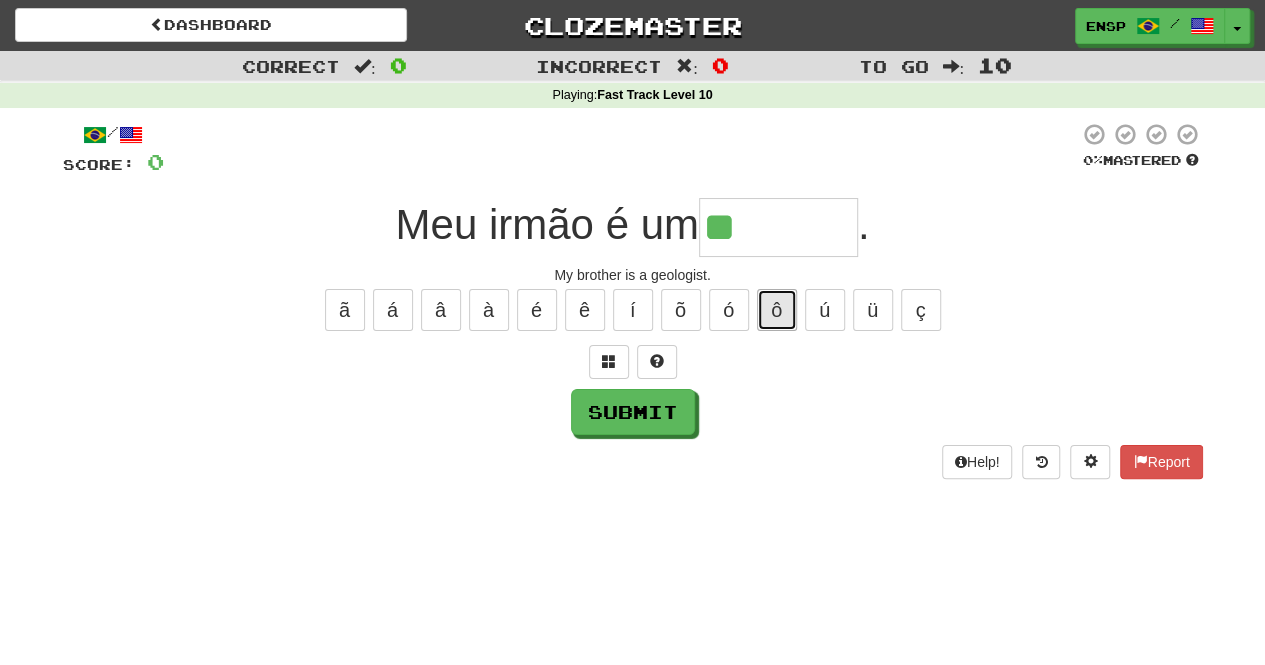 click on "ô" at bounding box center [777, 310] 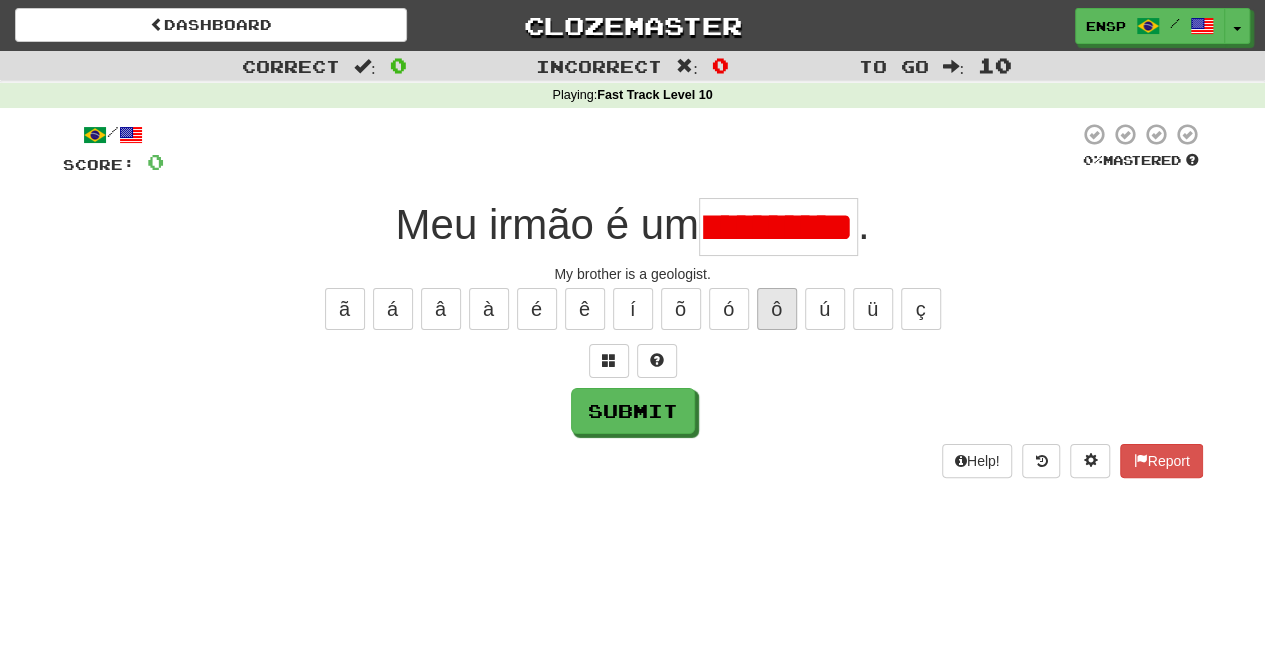 scroll, scrollTop: 0, scrollLeft: 39, axis: horizontal 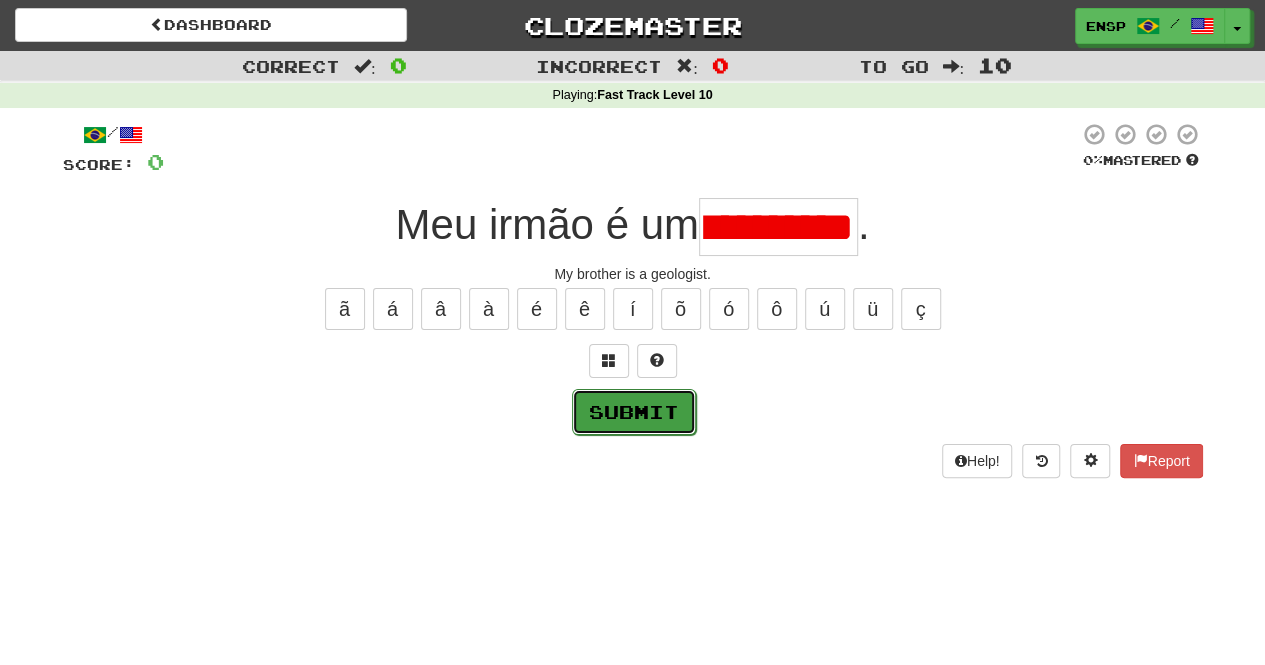 click on "Submit" at bounding box center [634, 412] 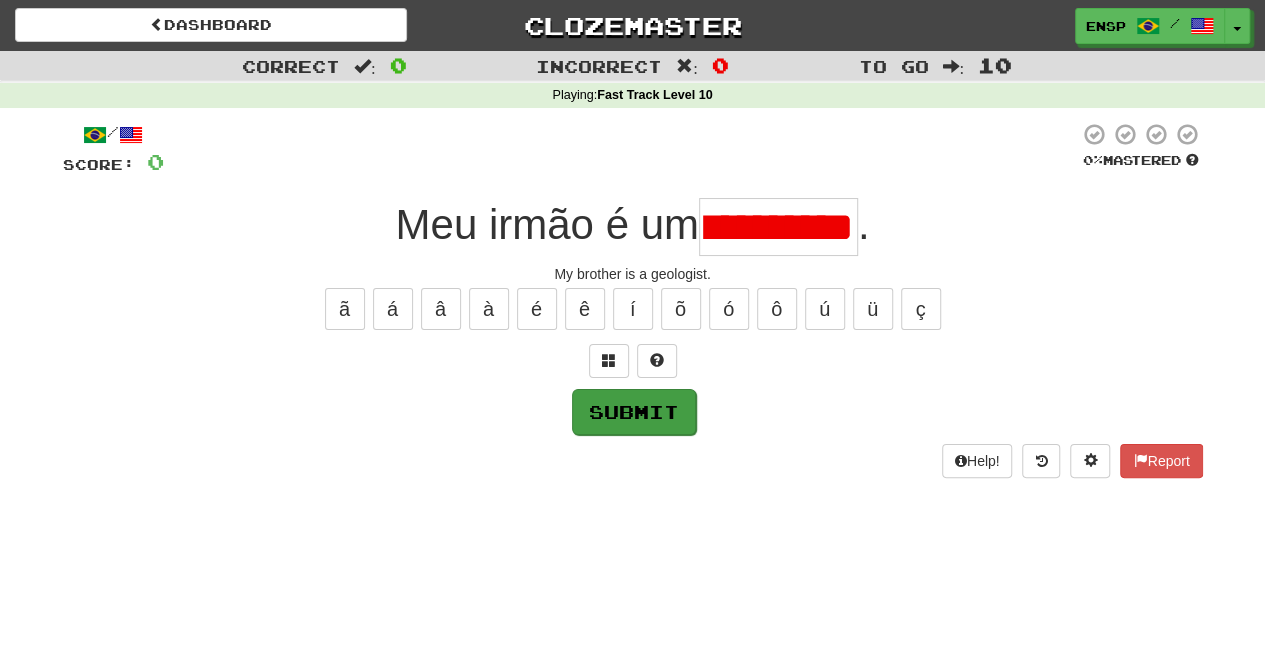 type on "*******" 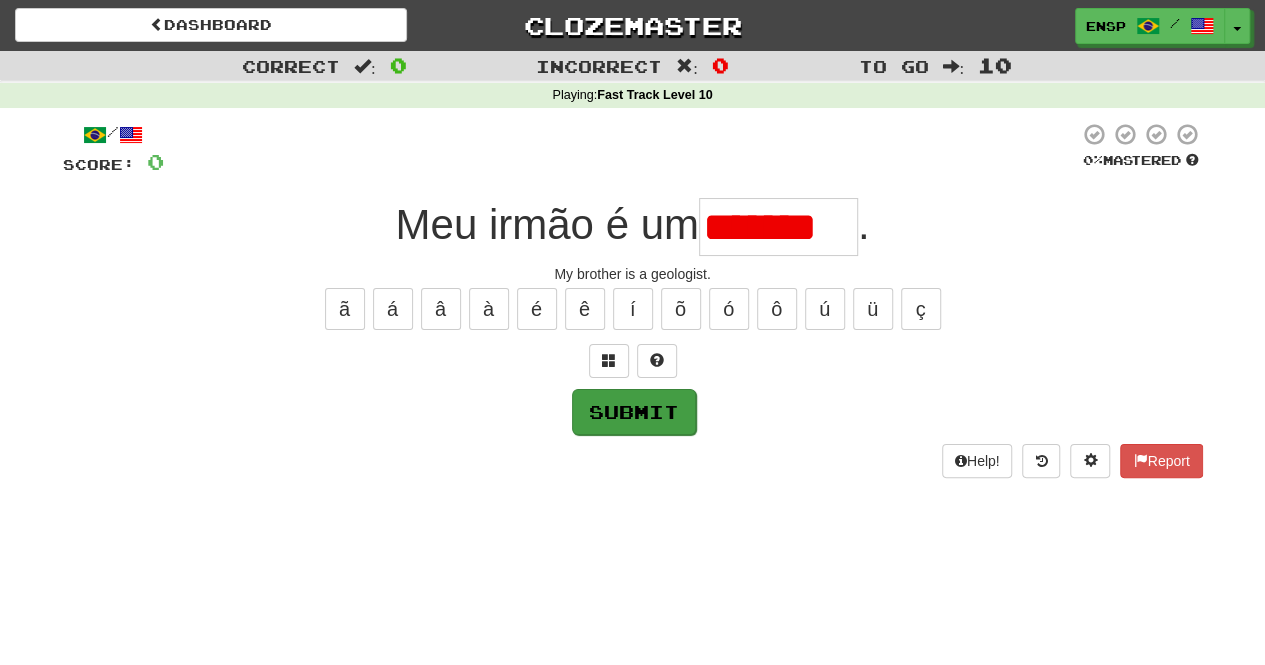 scroll, scrollTop: 0, scrollLeft: 0, axis: both 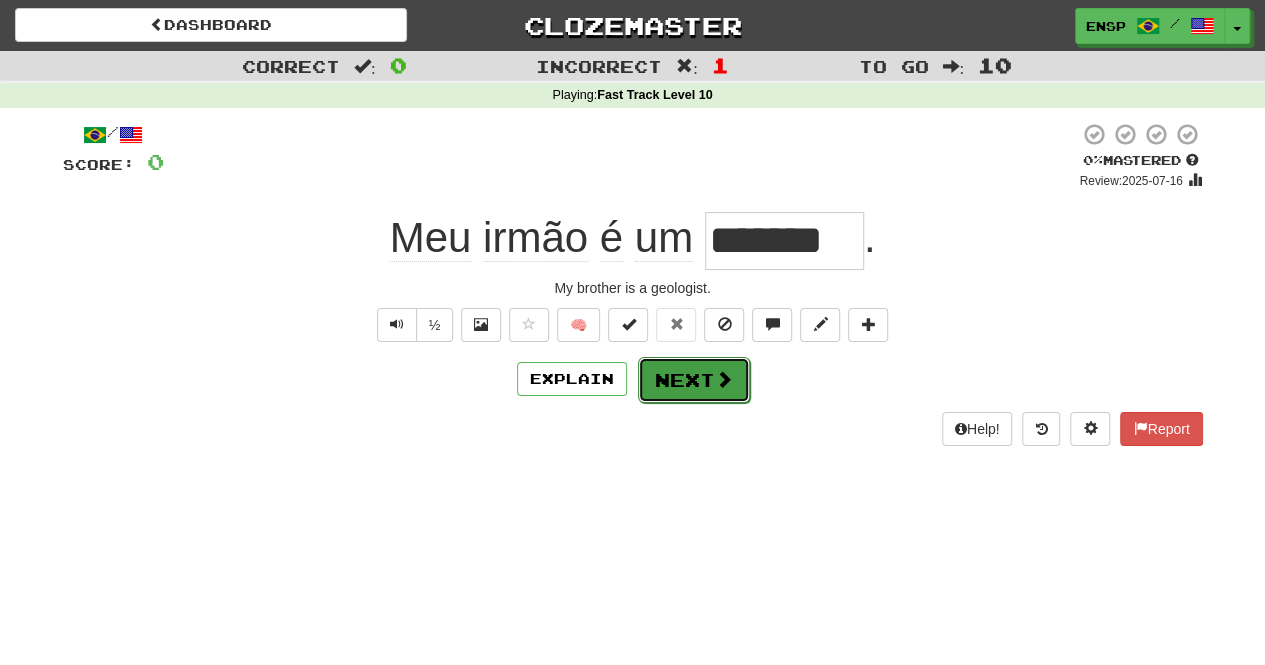 click on "Next" at bounding box center (694, 380) 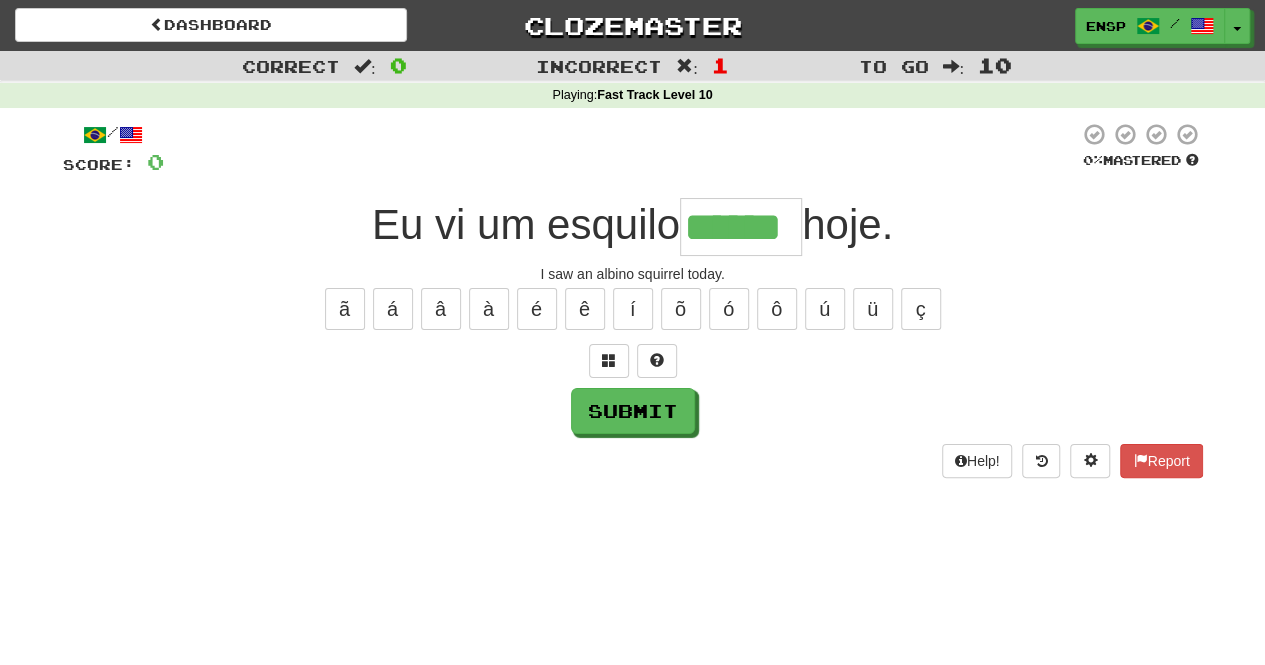 type on "******" 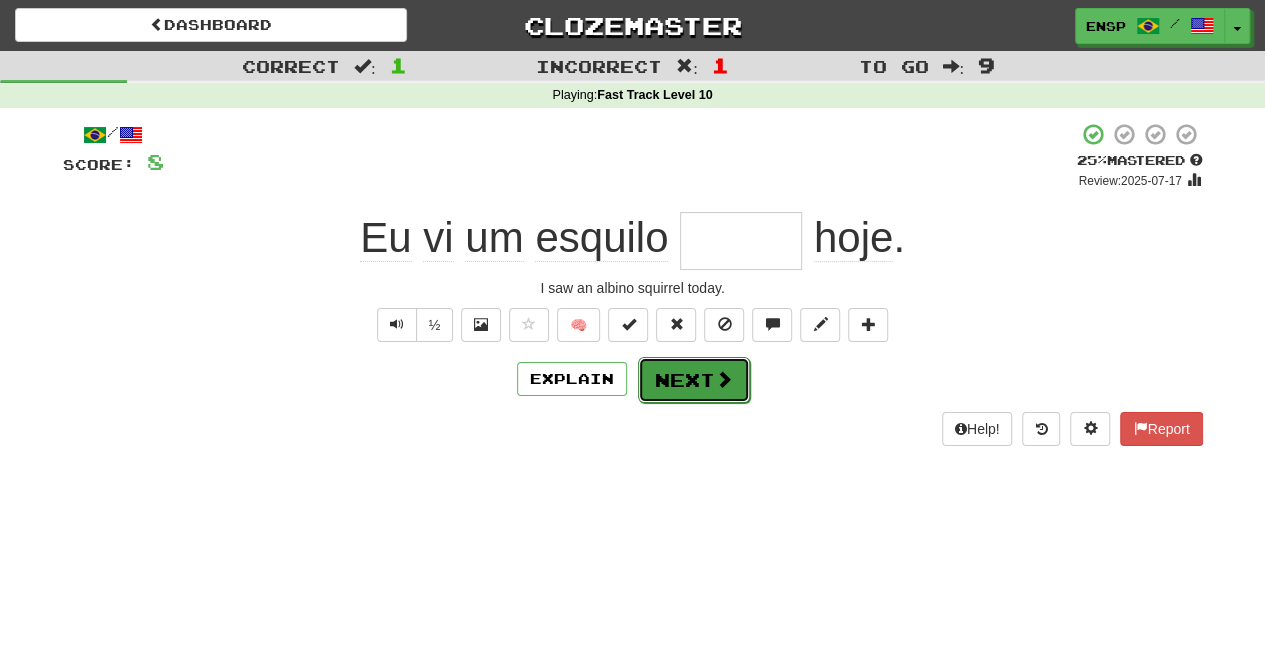 click on "Next" at bounding box center [694, 380] 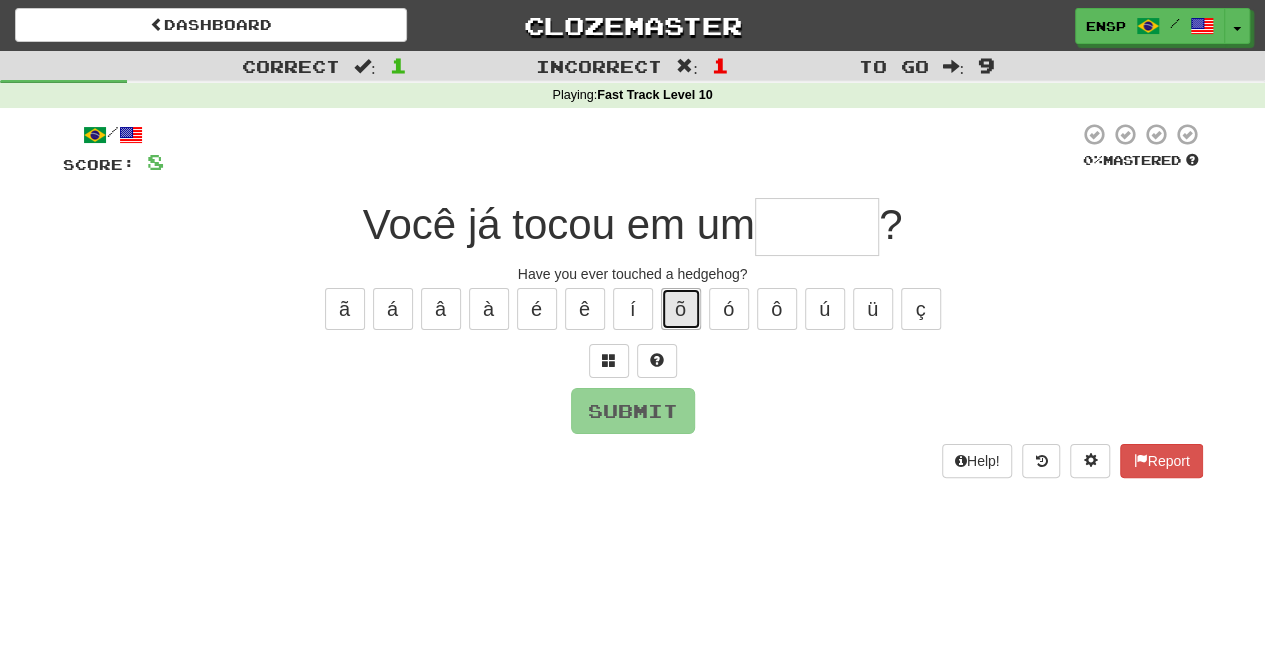 click on "õ" at bounding box center [681, 309] 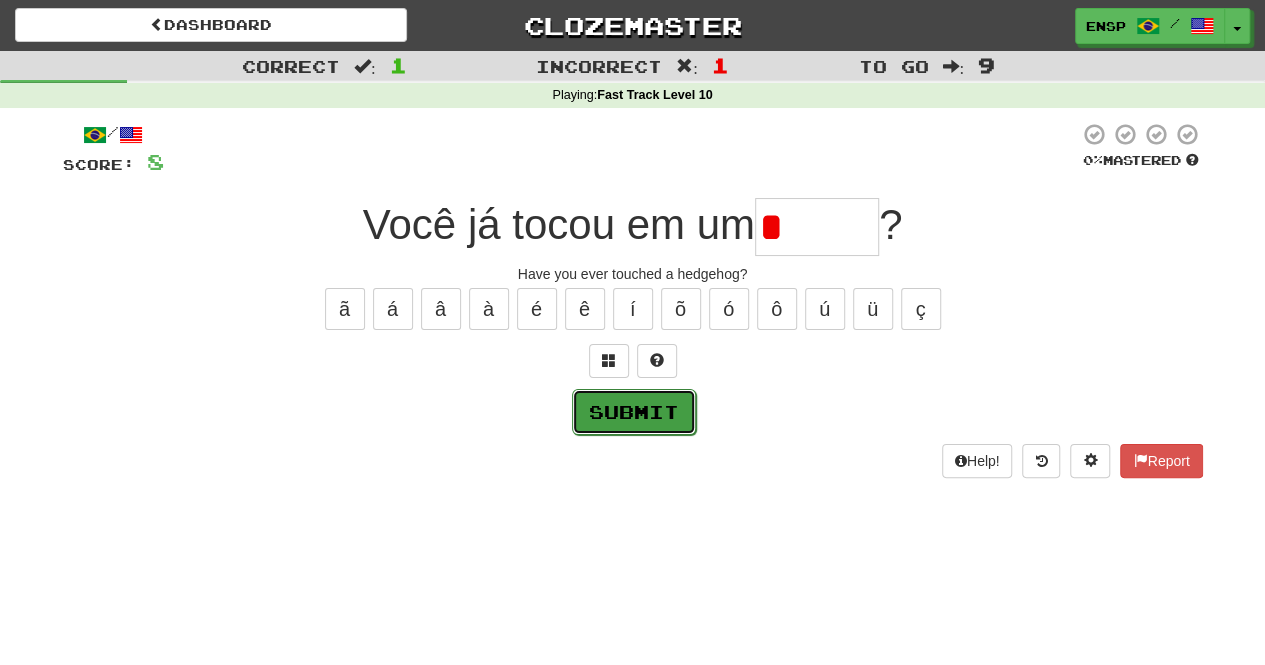 click on "Submit" at bounding box center [634, 412] 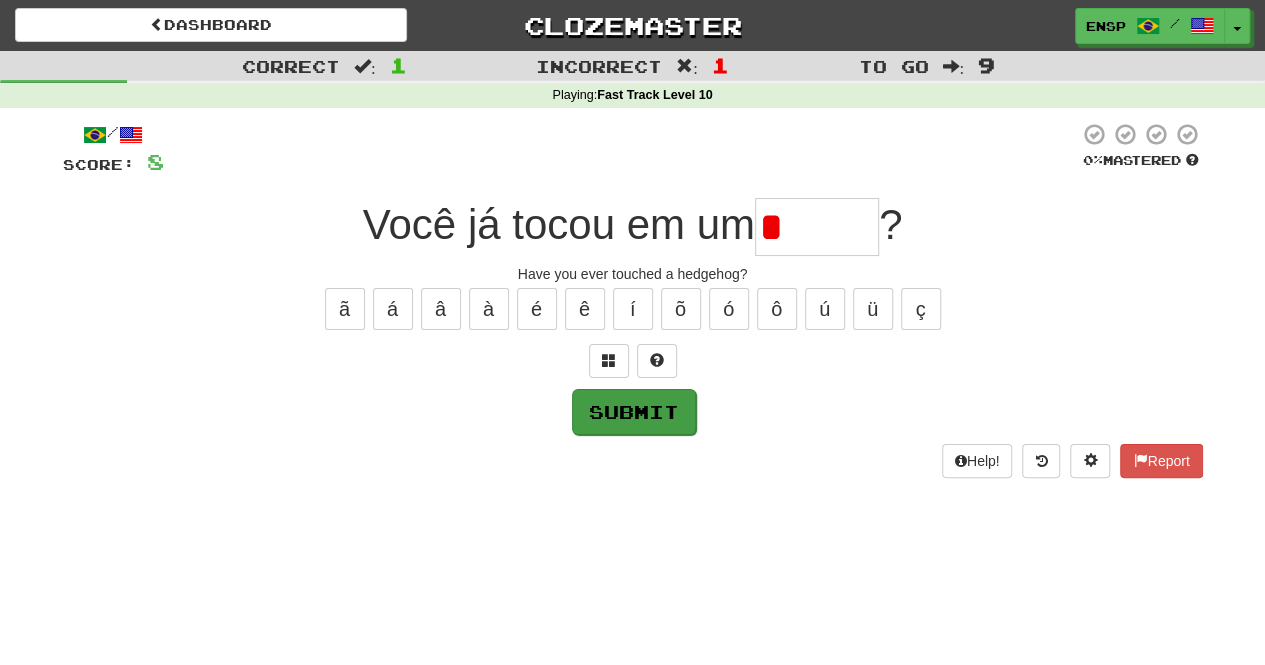 type on "******" 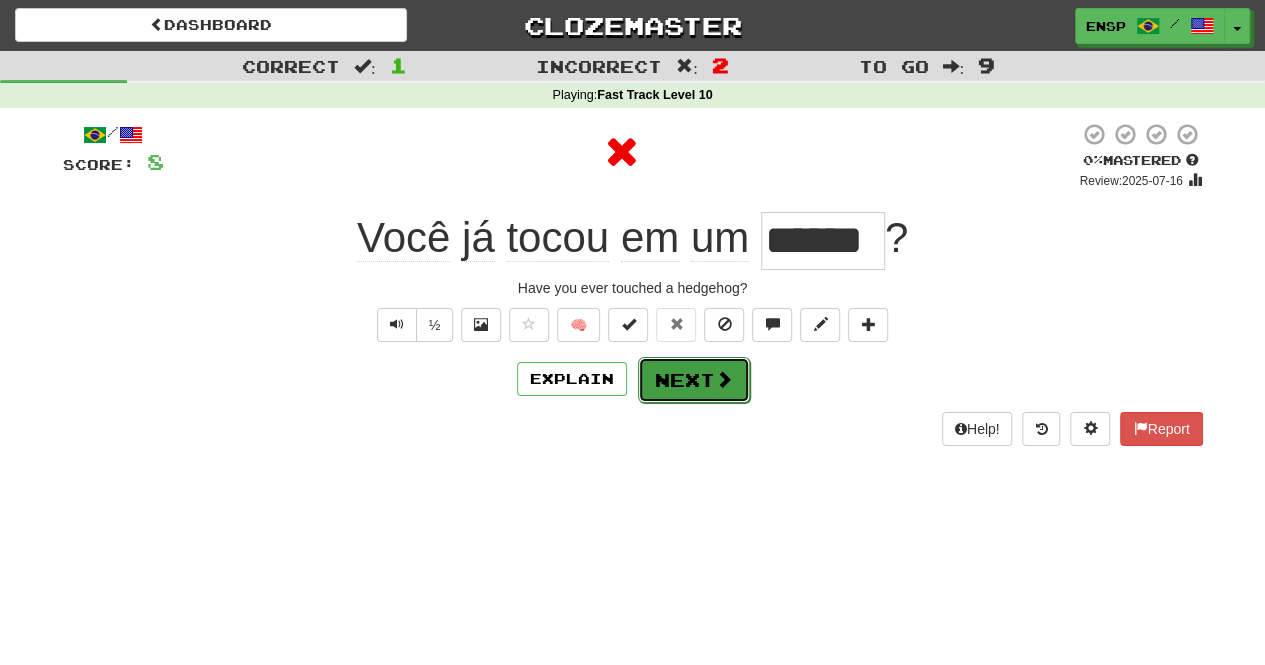 click on "Next" at bounding box center [694, 380] 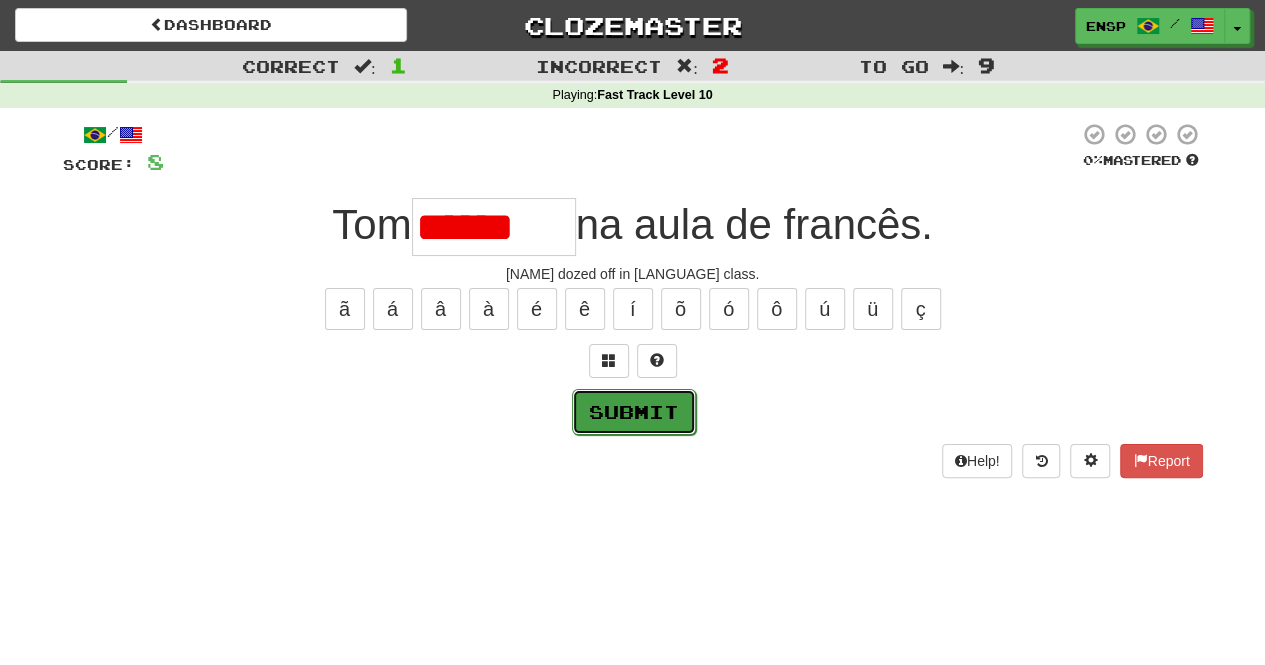 click on "Submit" at bounding box center [634, 412] 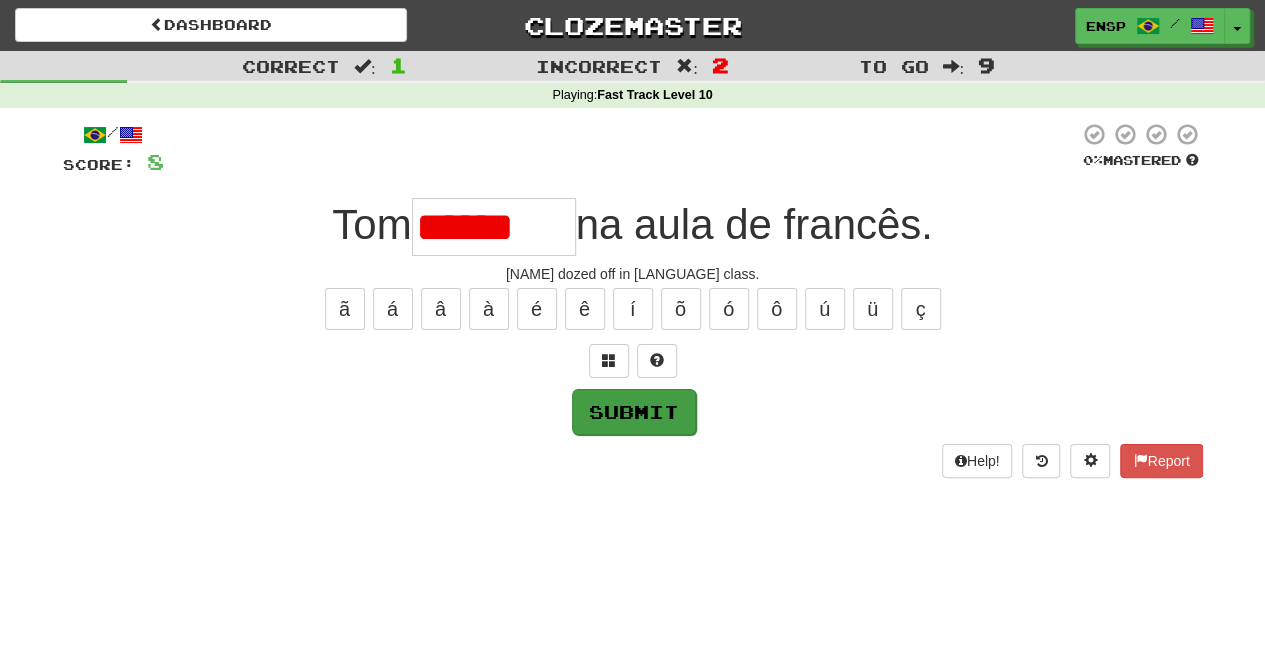type on "********" 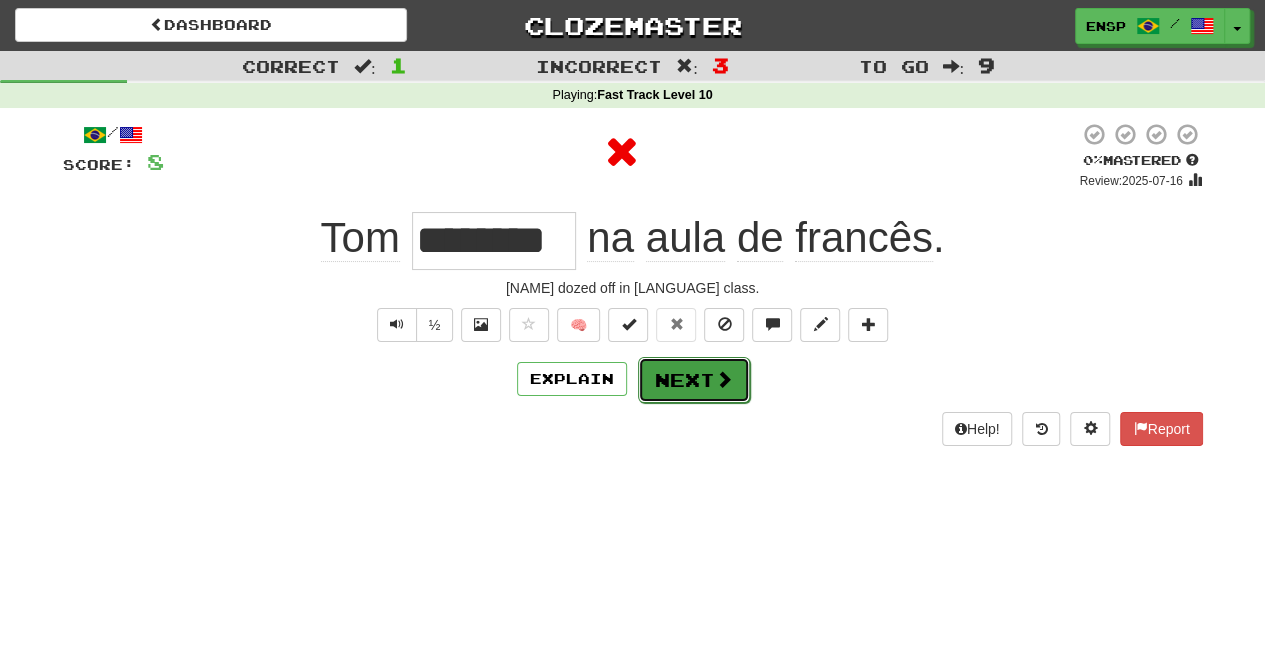click on "Next" at bounding box center (694, 380) 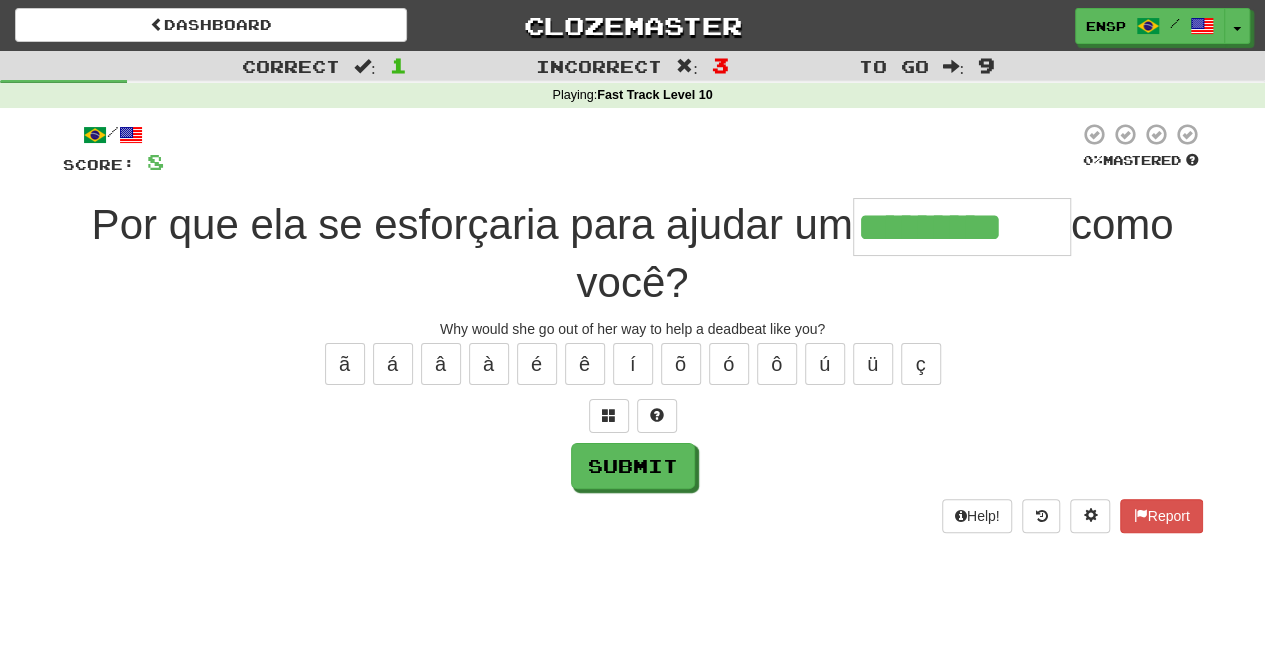 type on "*********" 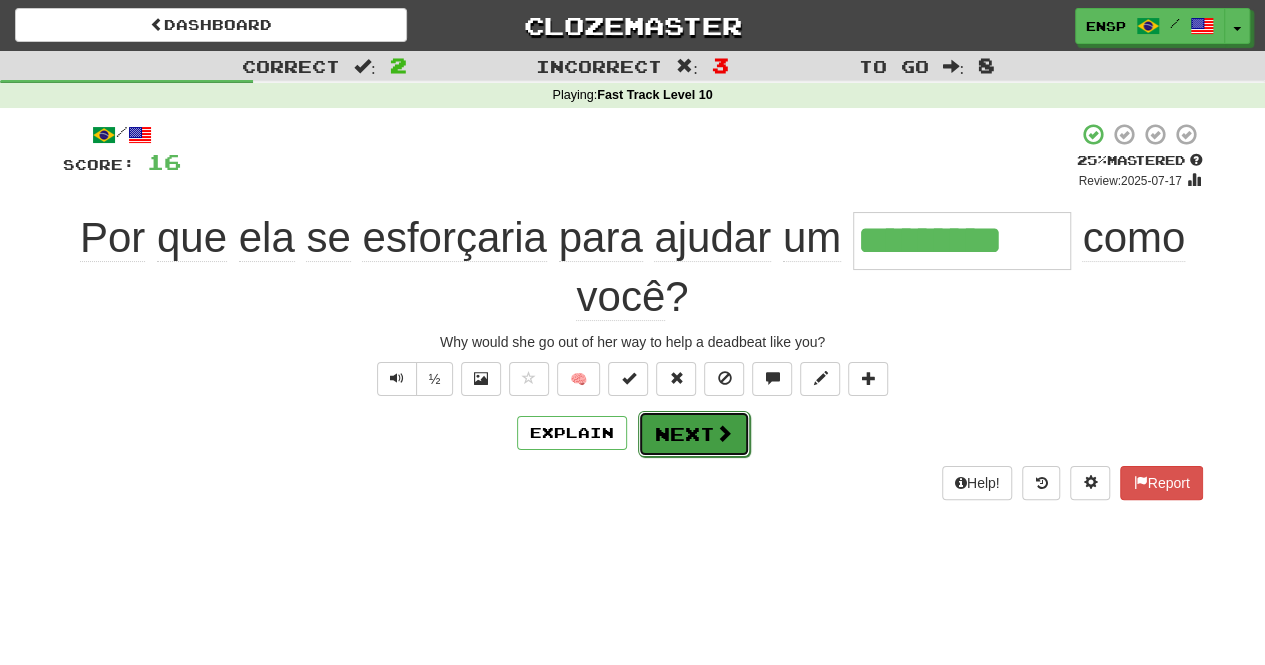 click on "Next" at bounding box center [694, 434] 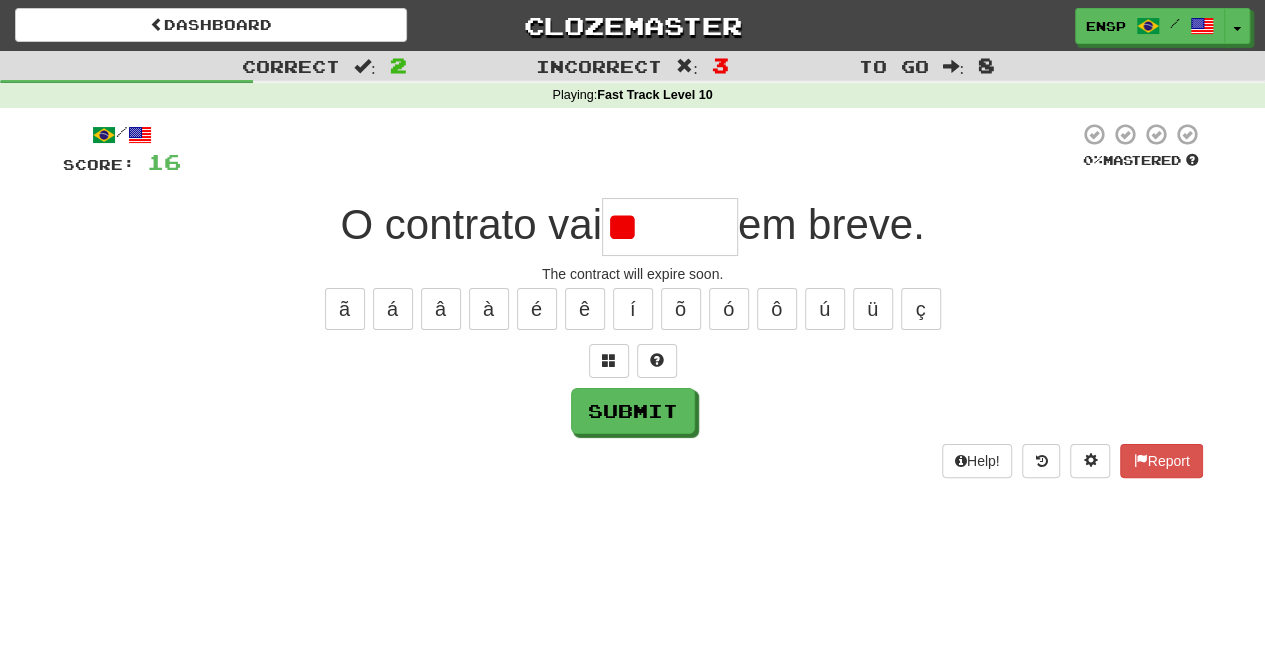 type on "*" 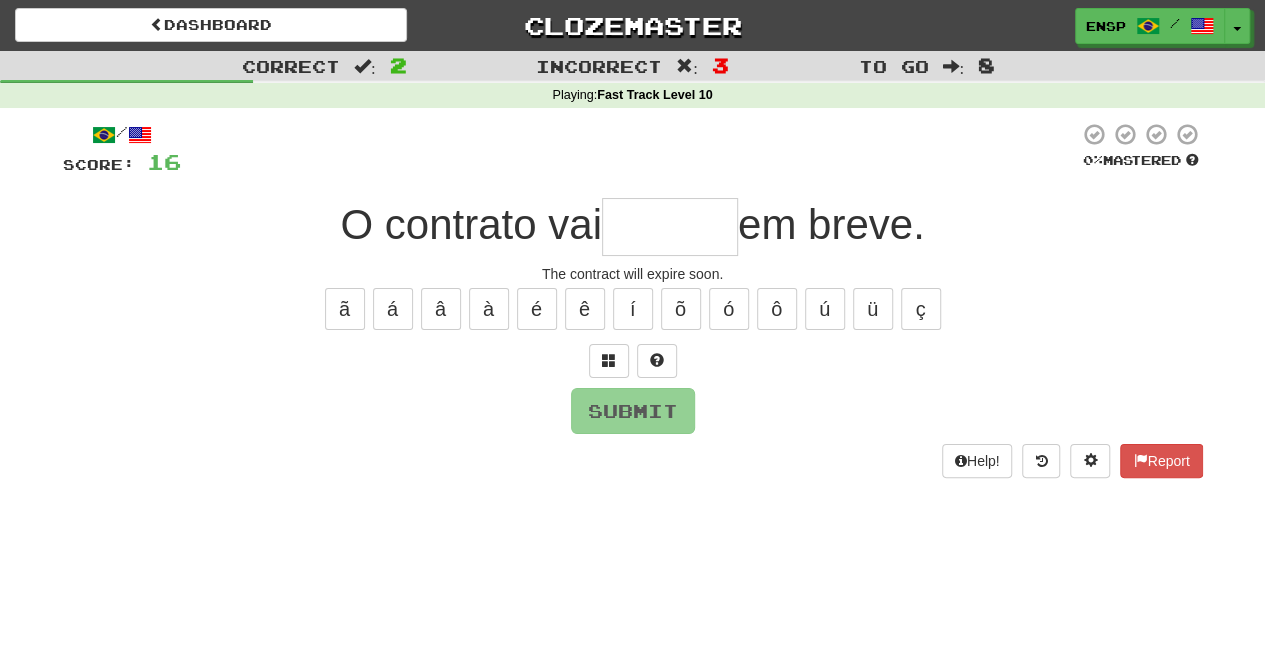 click on "ã á â à é ê í õ ó ô ú ü ç" at bounding box center (633, 309) 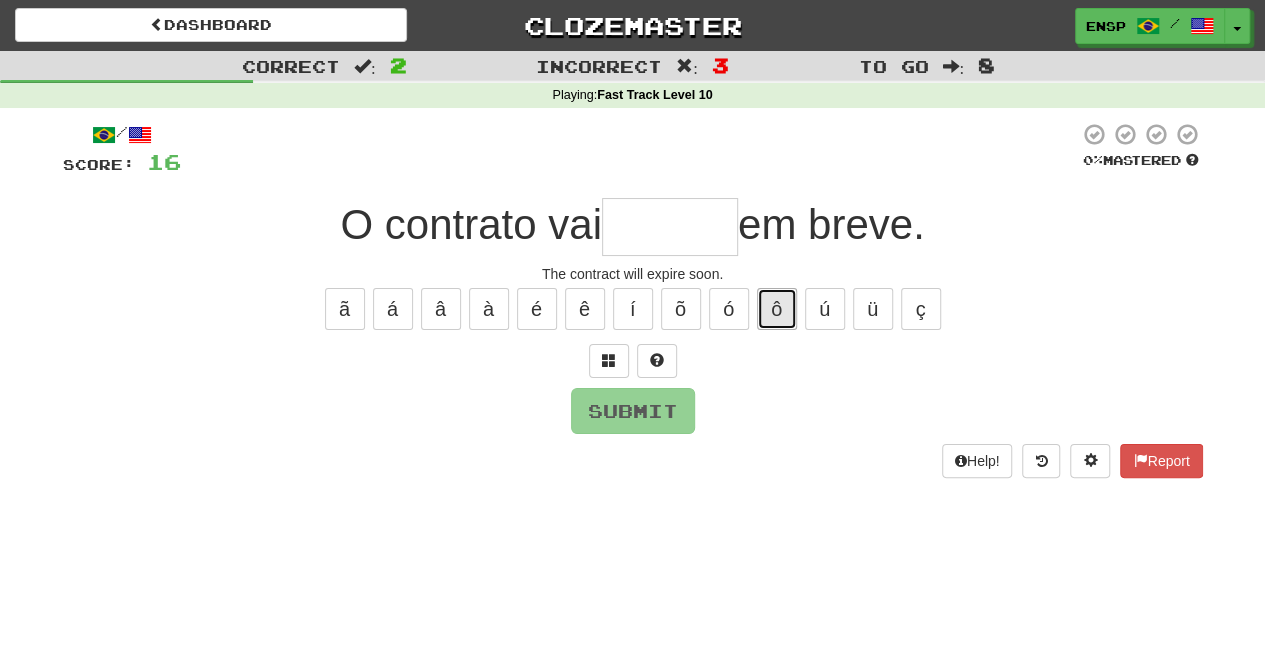 click on "ô" at bounding box center (777, 309) 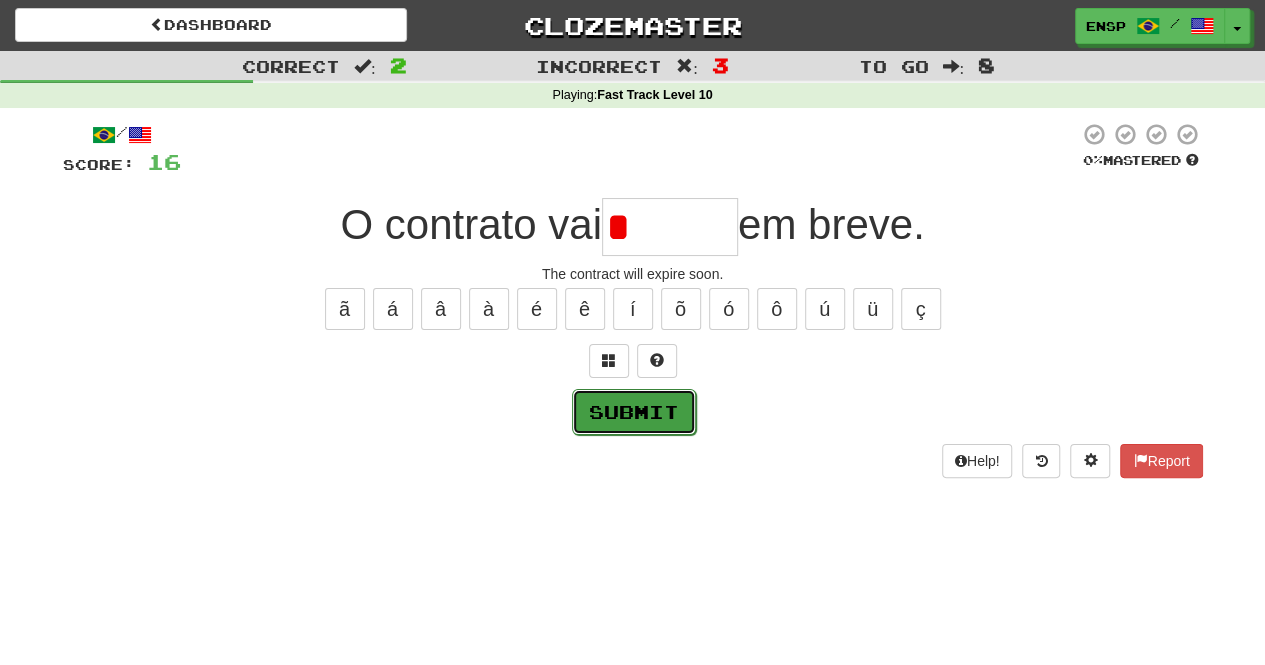 click on "Submit" at bounding box center (634, 412) 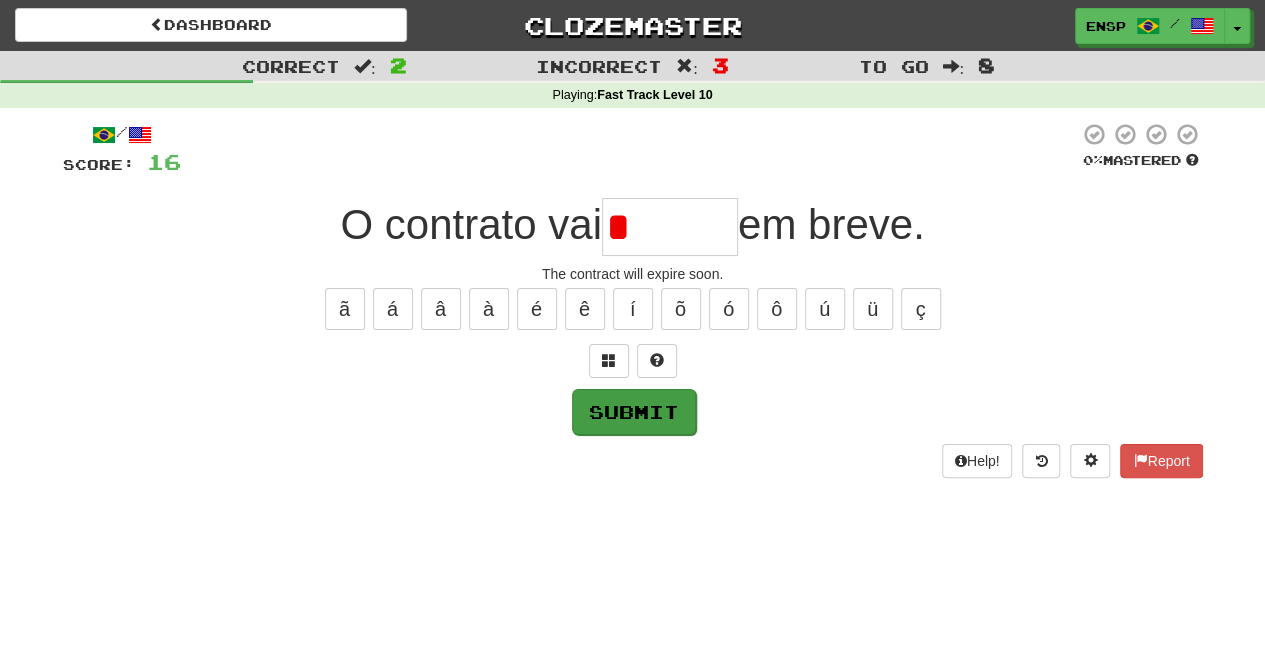type on "******" 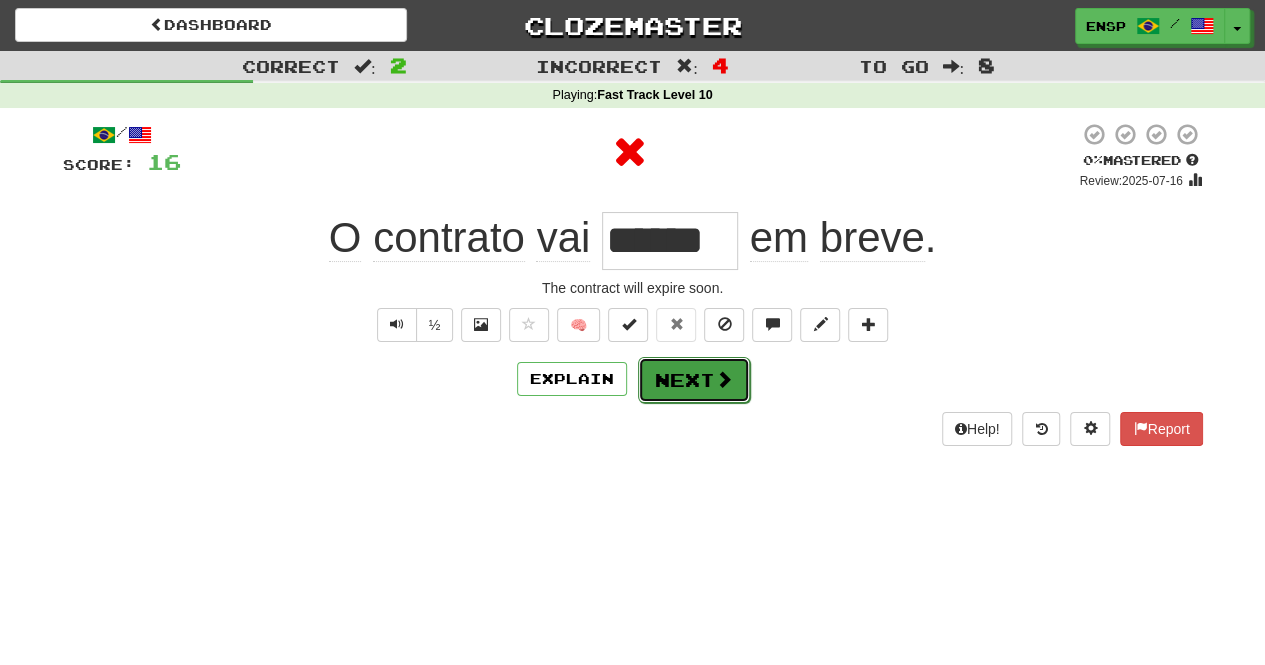 click on "Next" at bounding box center (694, 380) 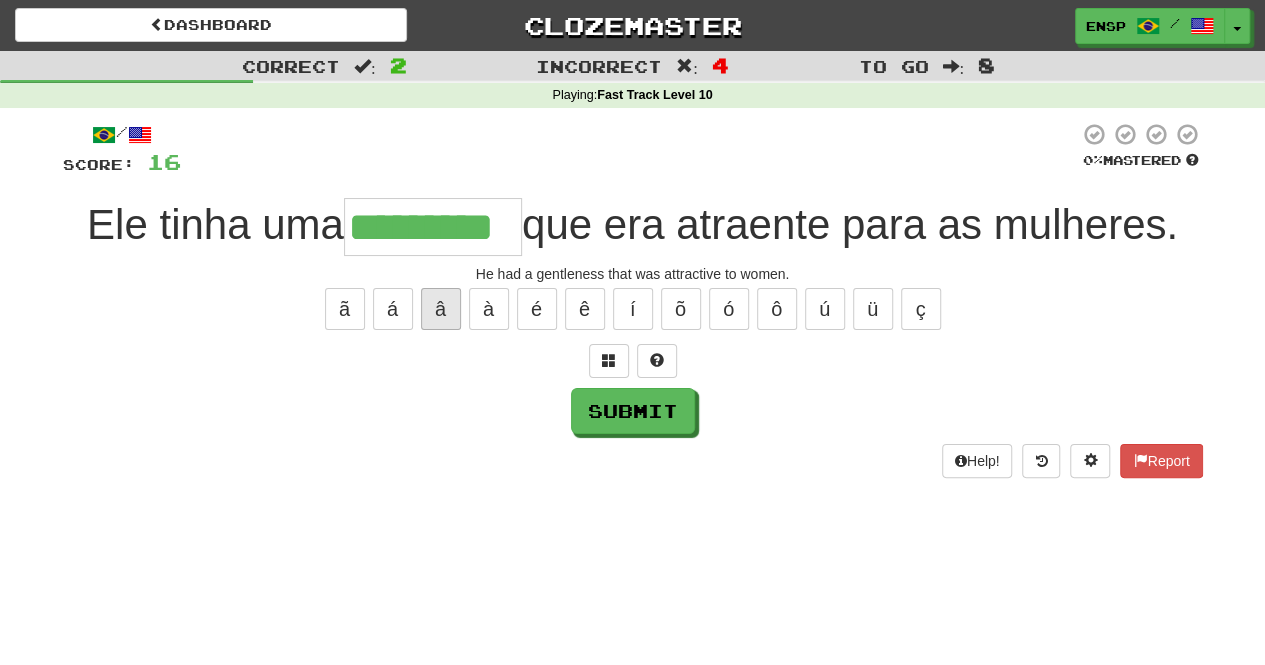 type on "*********" 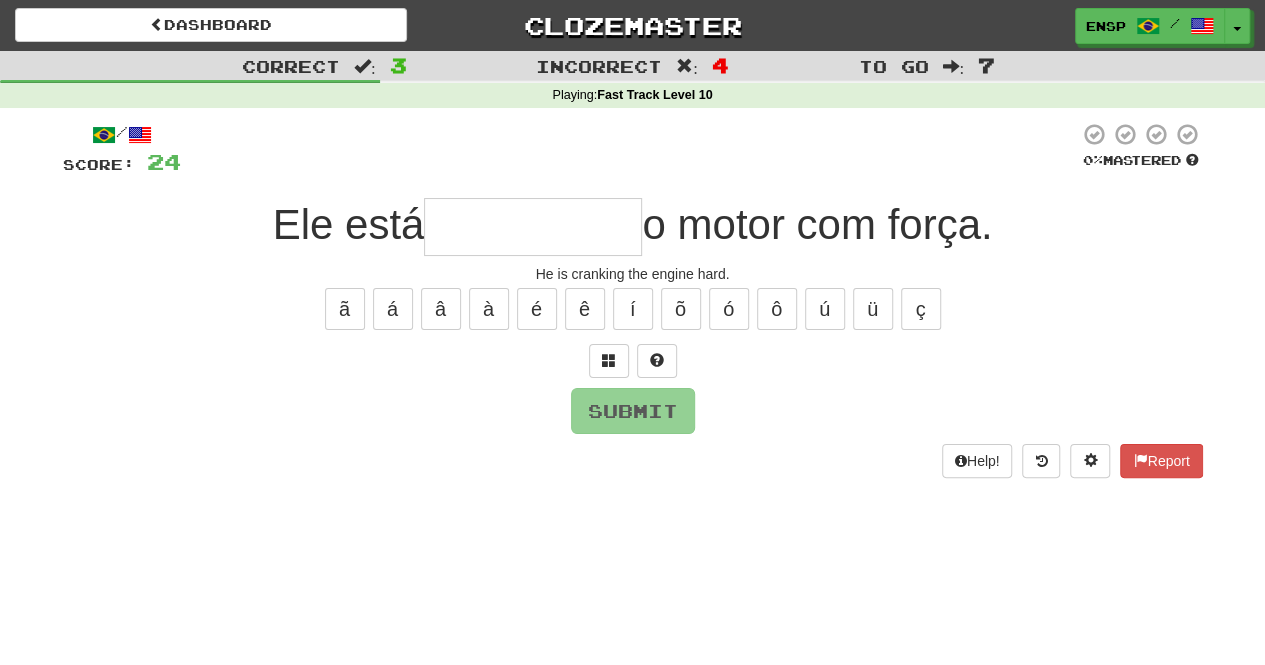 type on "**********" 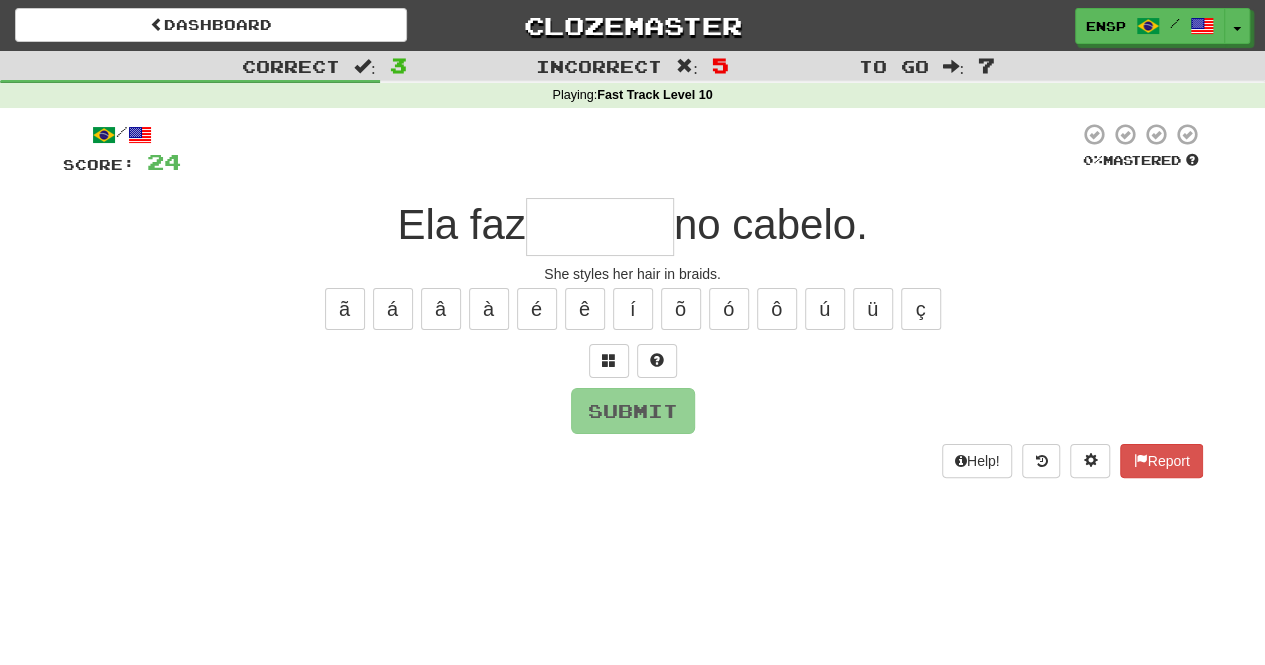 type on "*******" 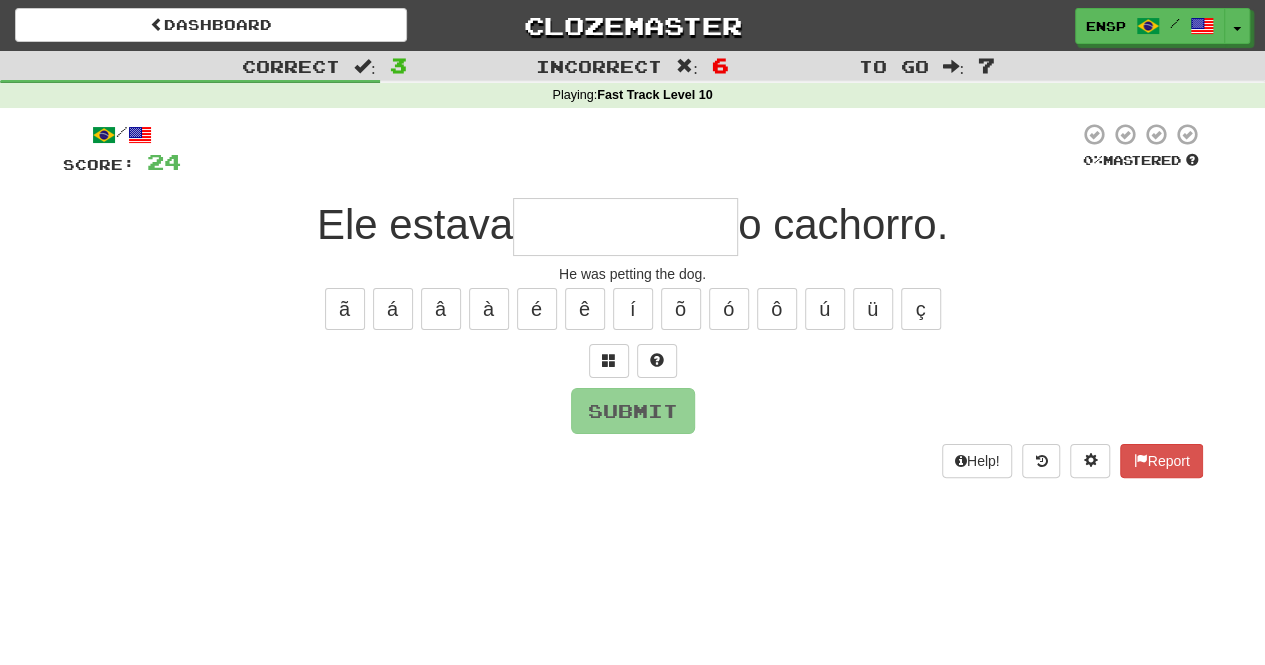 type on "**********" 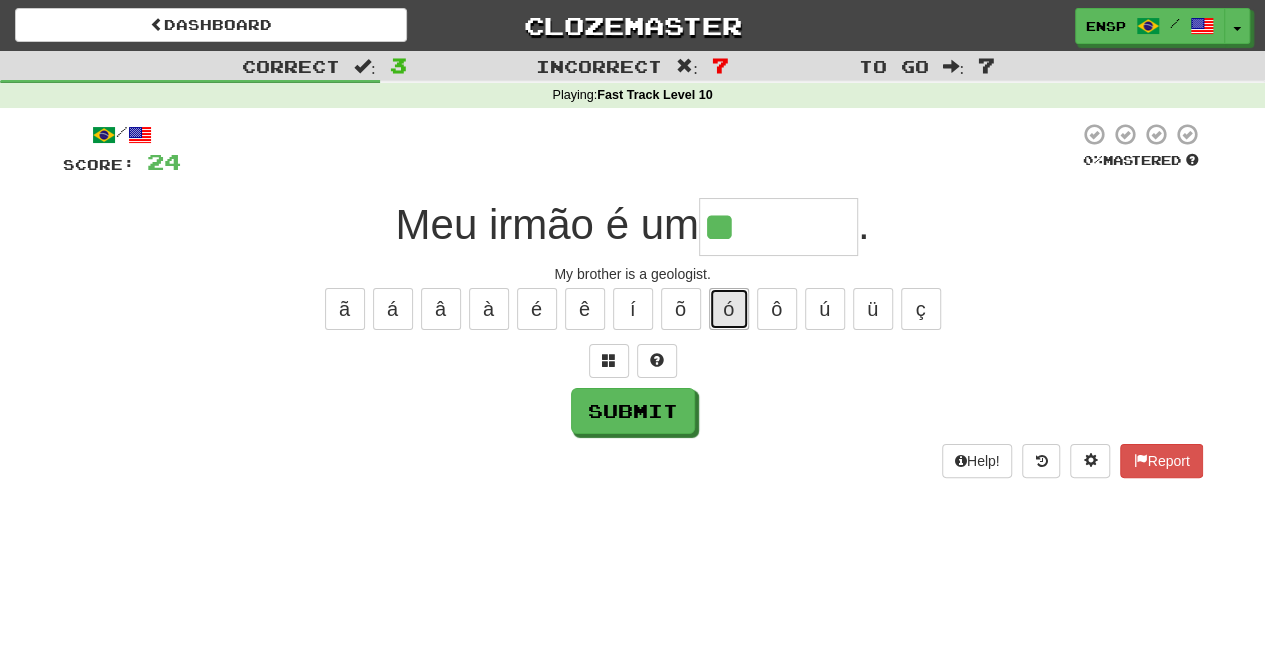 click on "ó" at bounding box center [729, 309] 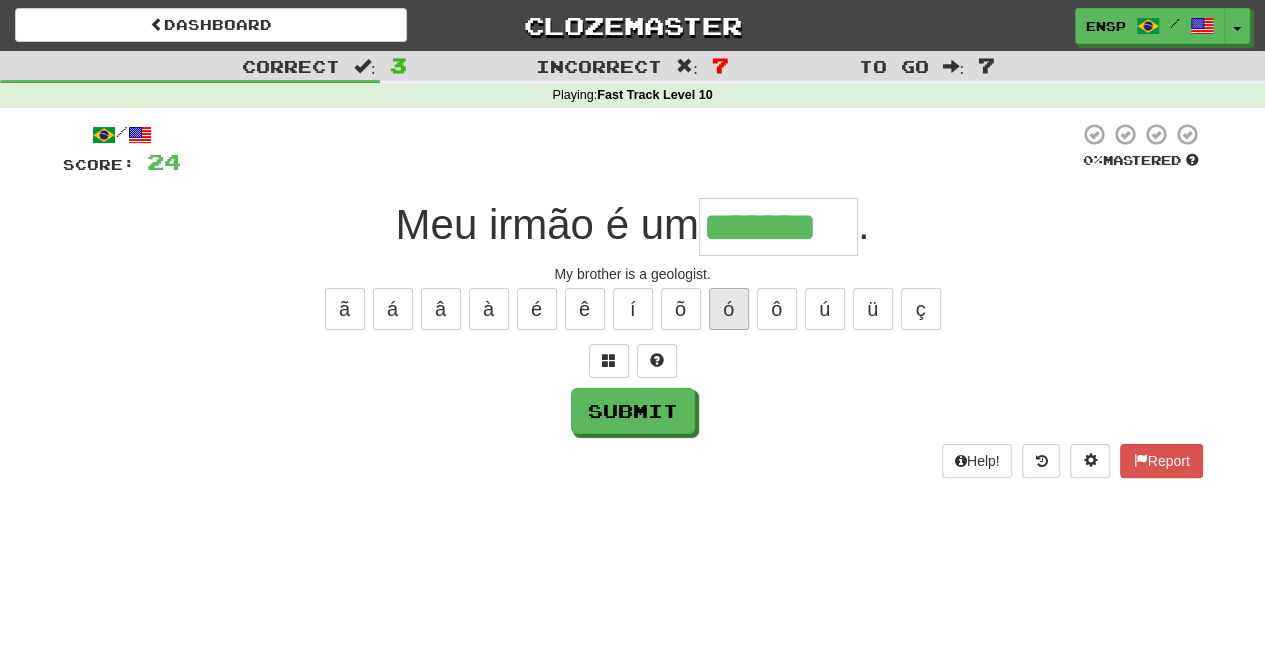 type on "*******" 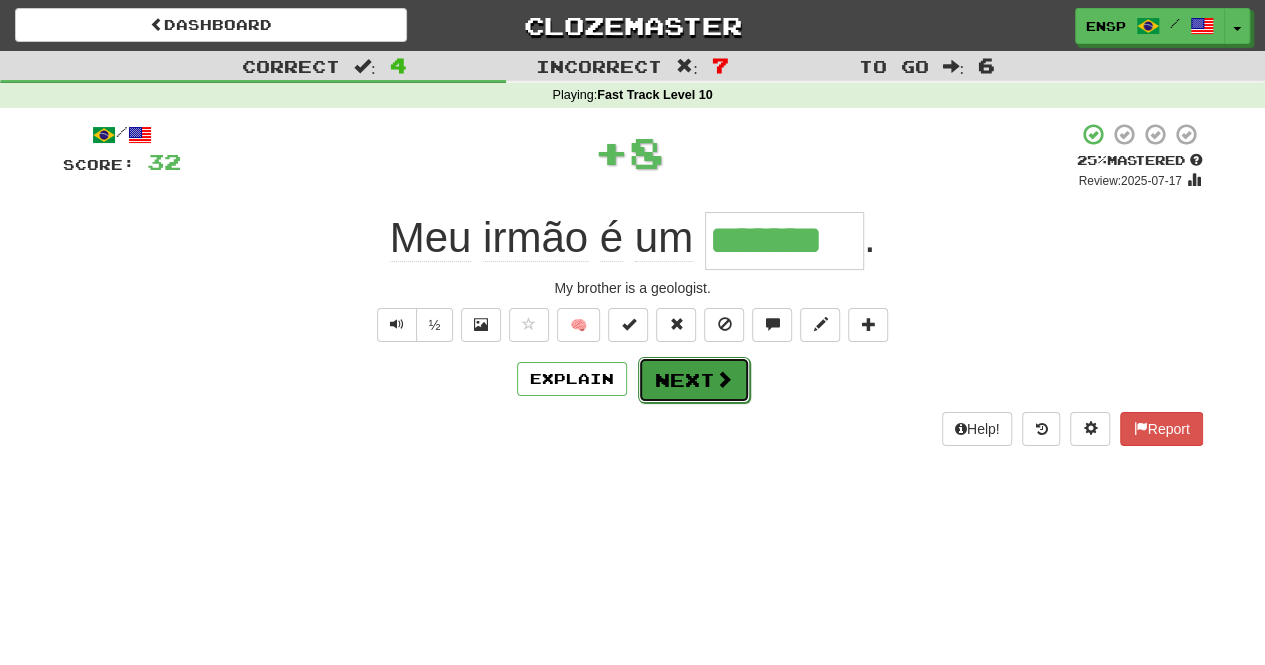 click on "Next" at bounding box center (694, 380) 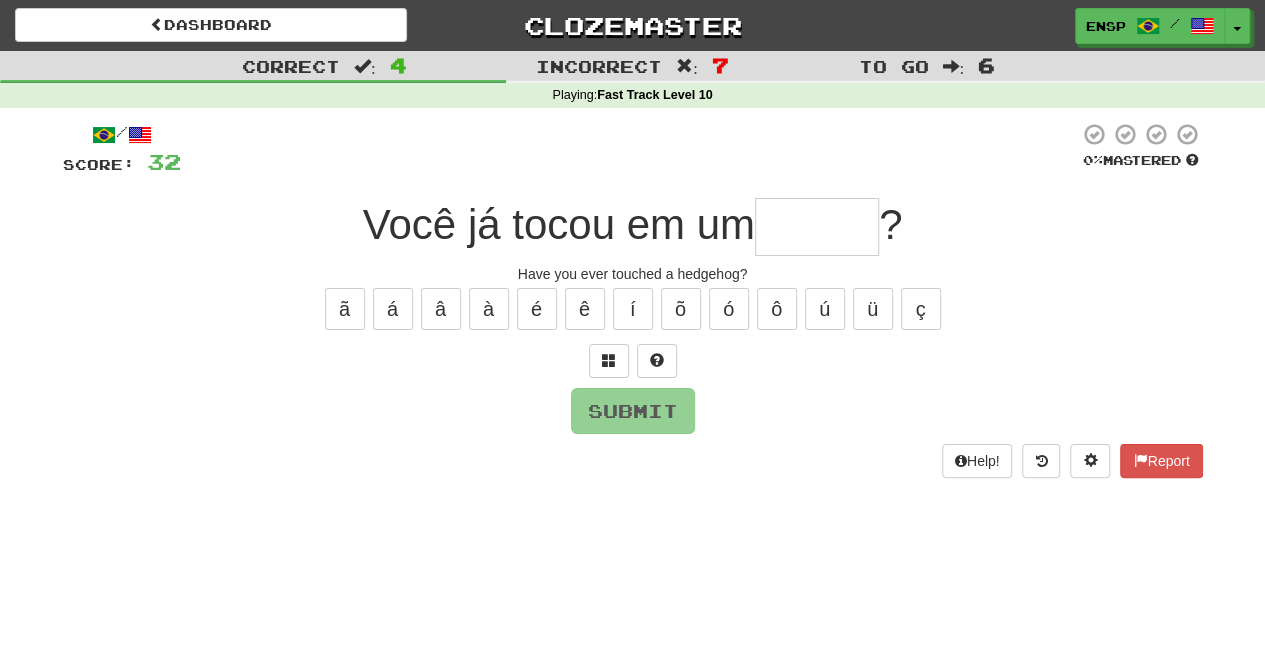 click on "Help!  Report" at bounding box center (633, 461) 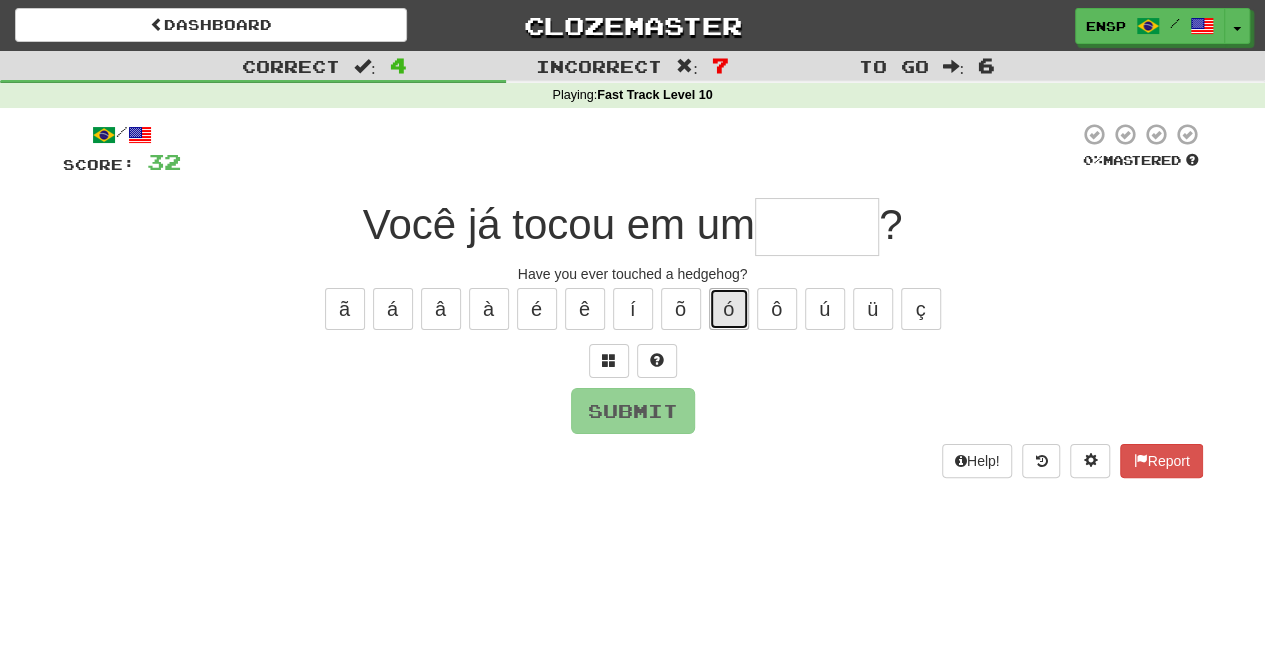 click on "ó" at bounding box center [729, 309] 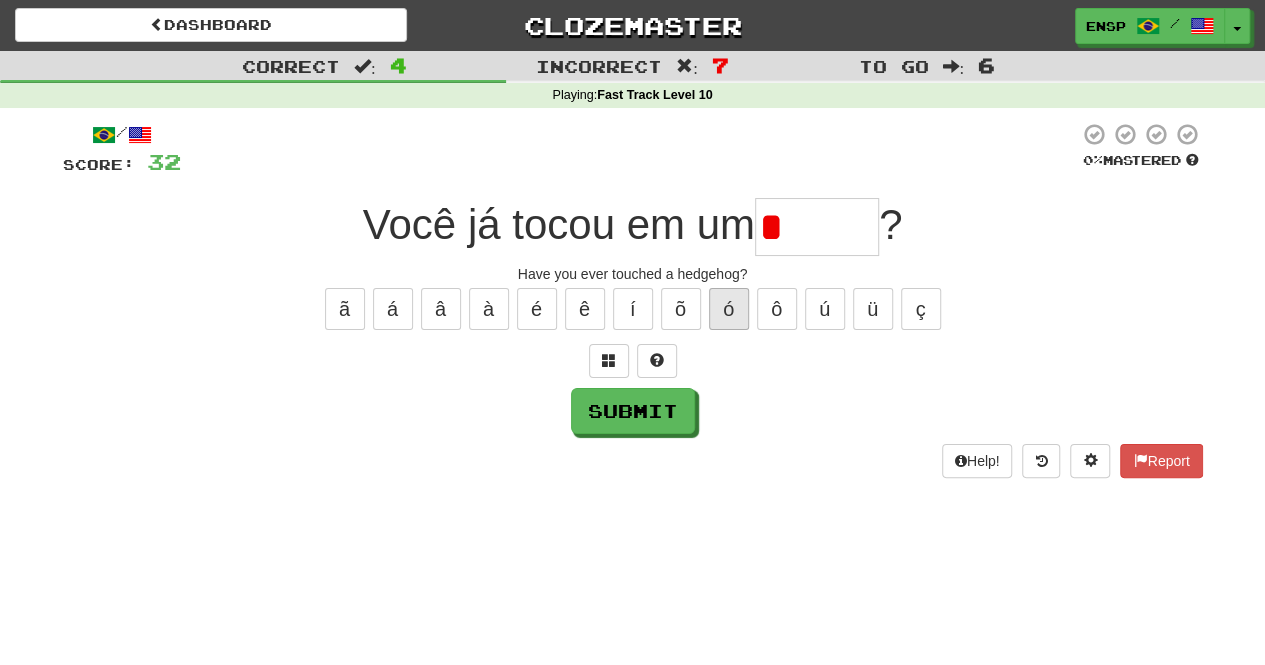 type on "******" 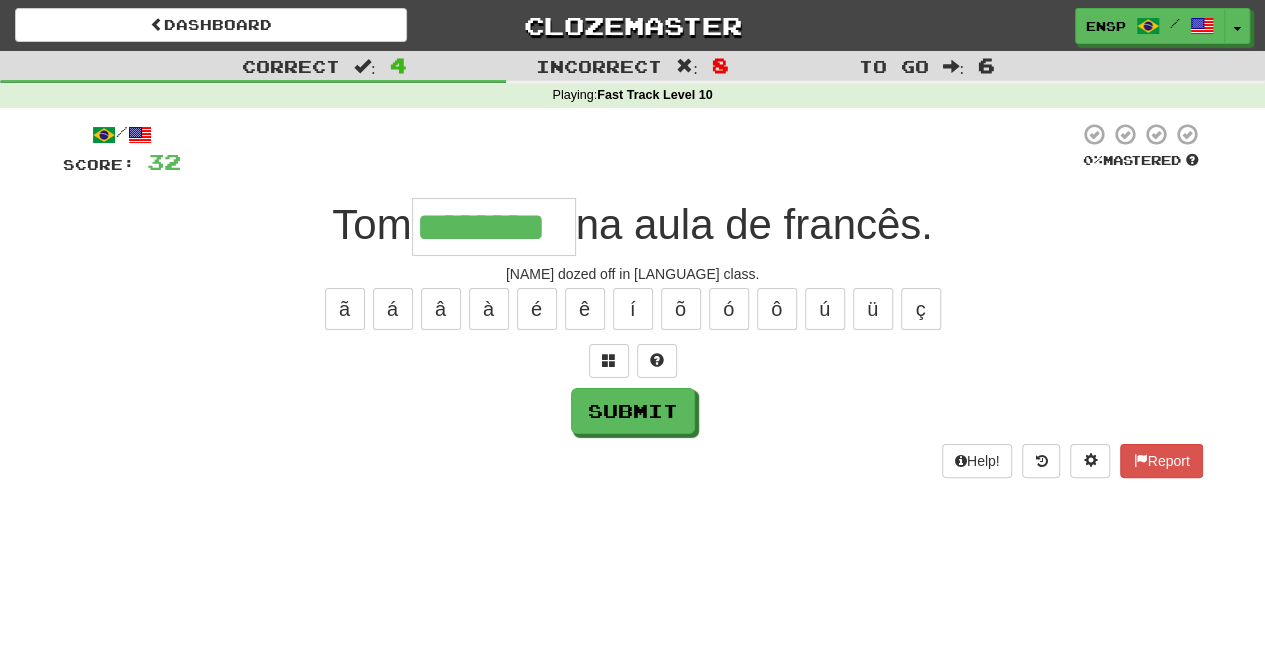 type on "********" 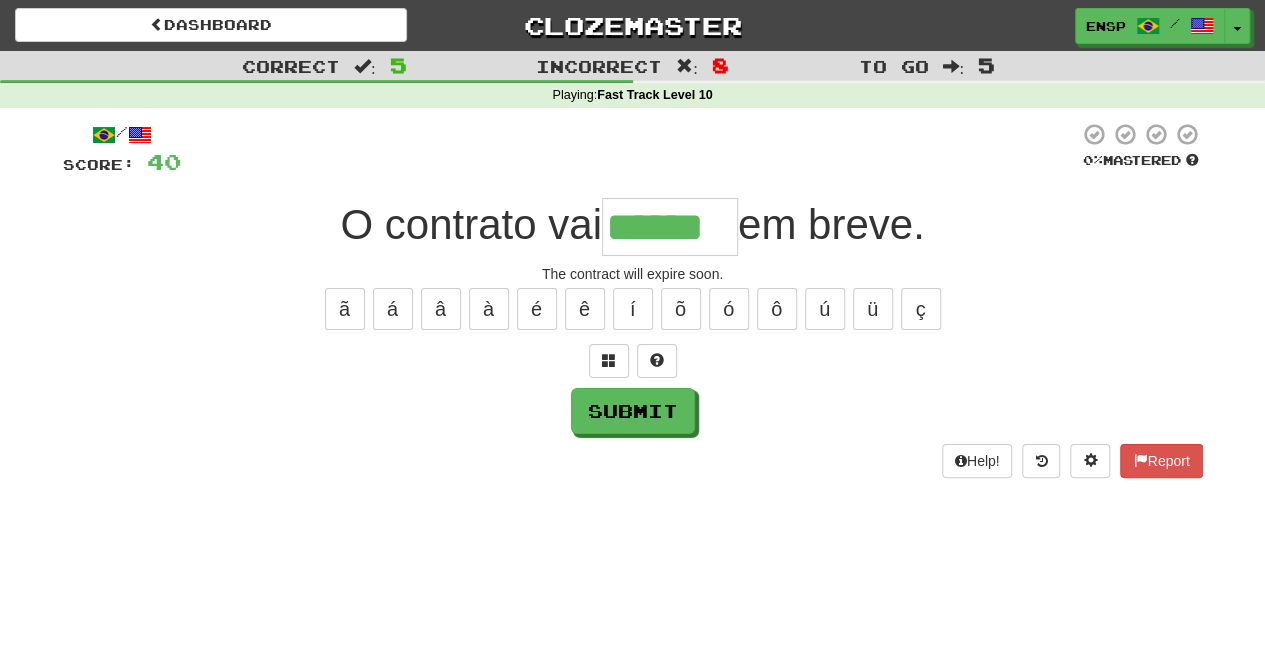 type on "******" 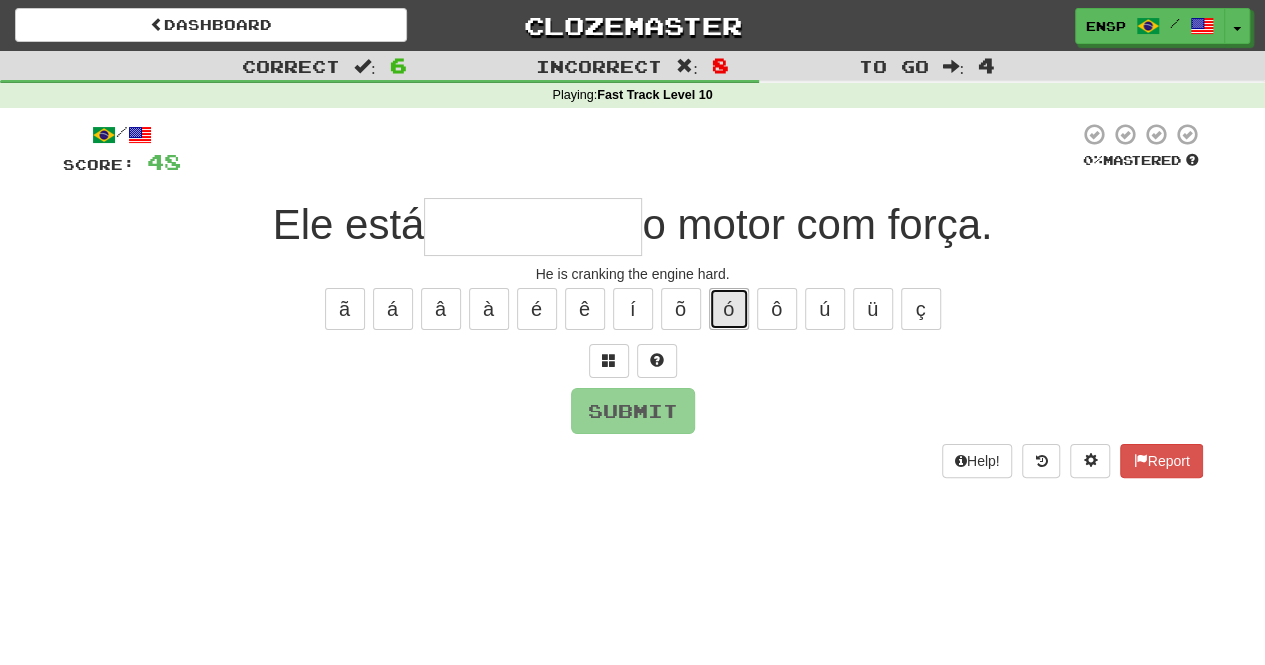 click on "ó" at bounding box center (729, 309) 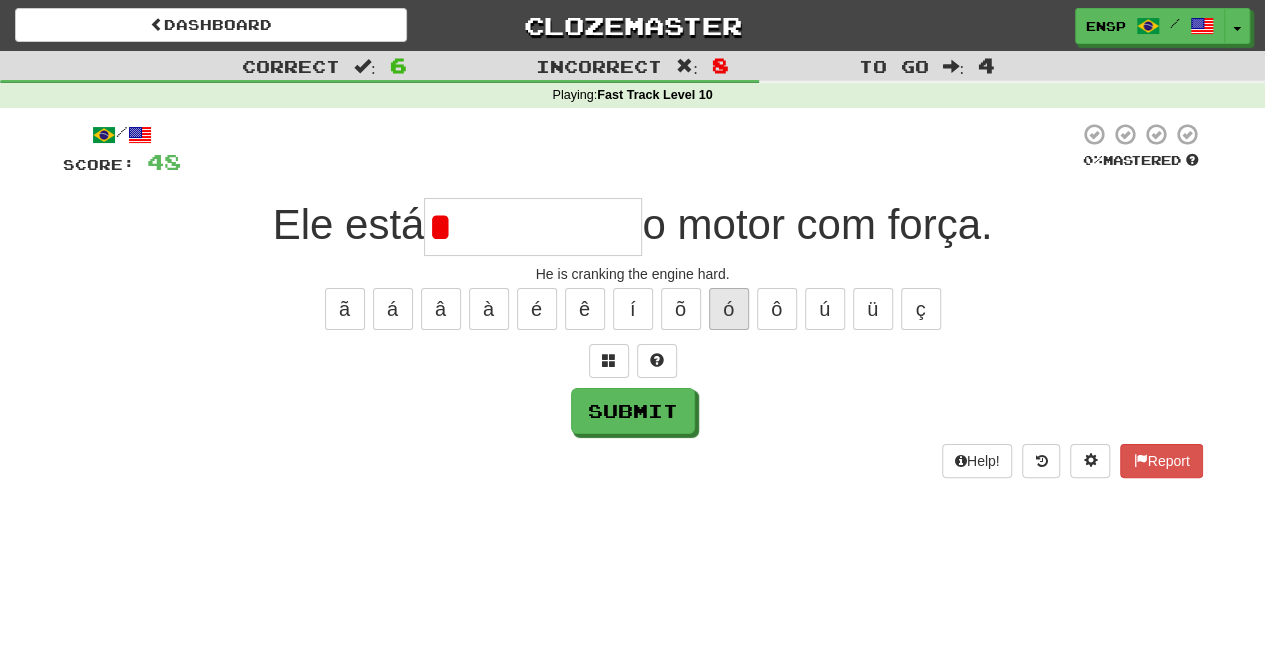 type on "**********" 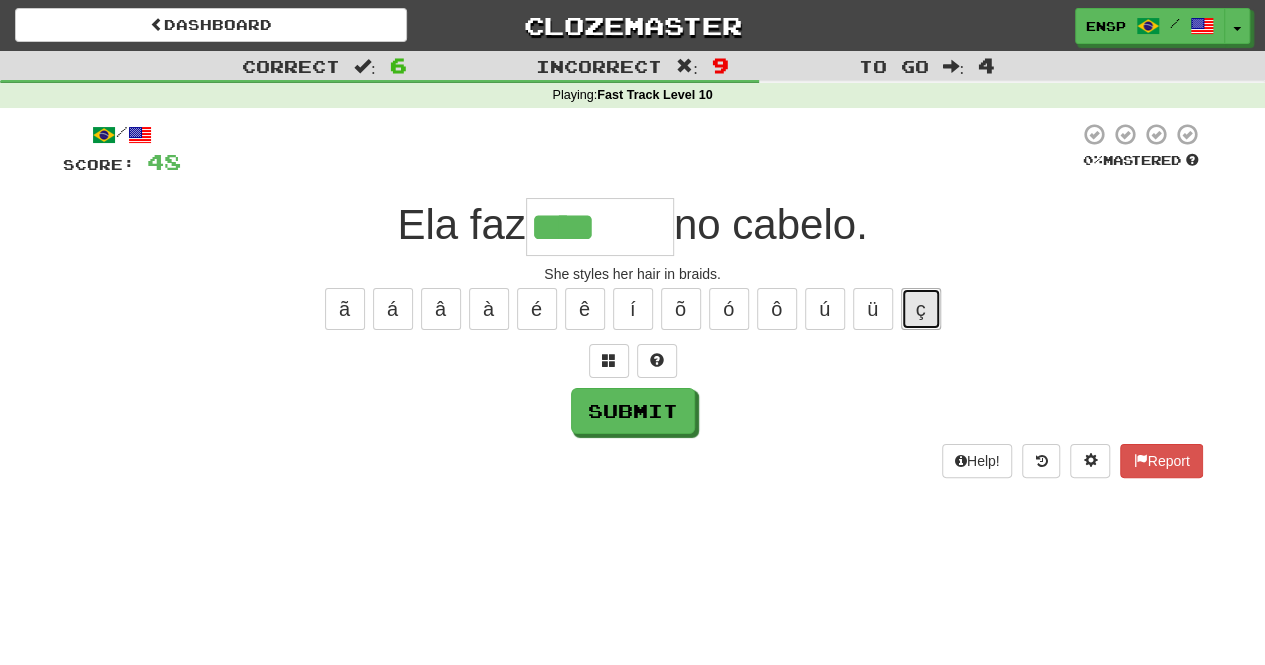 click on "ç" at bounding box center [921, 309] 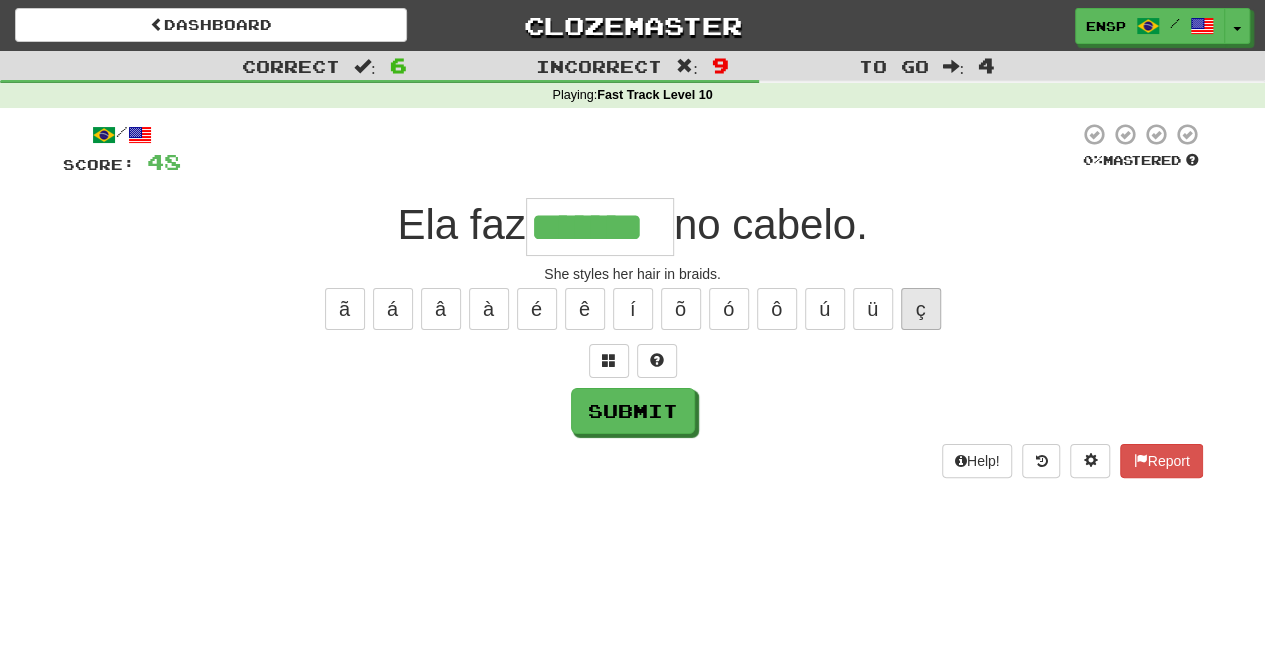 type on "*******" 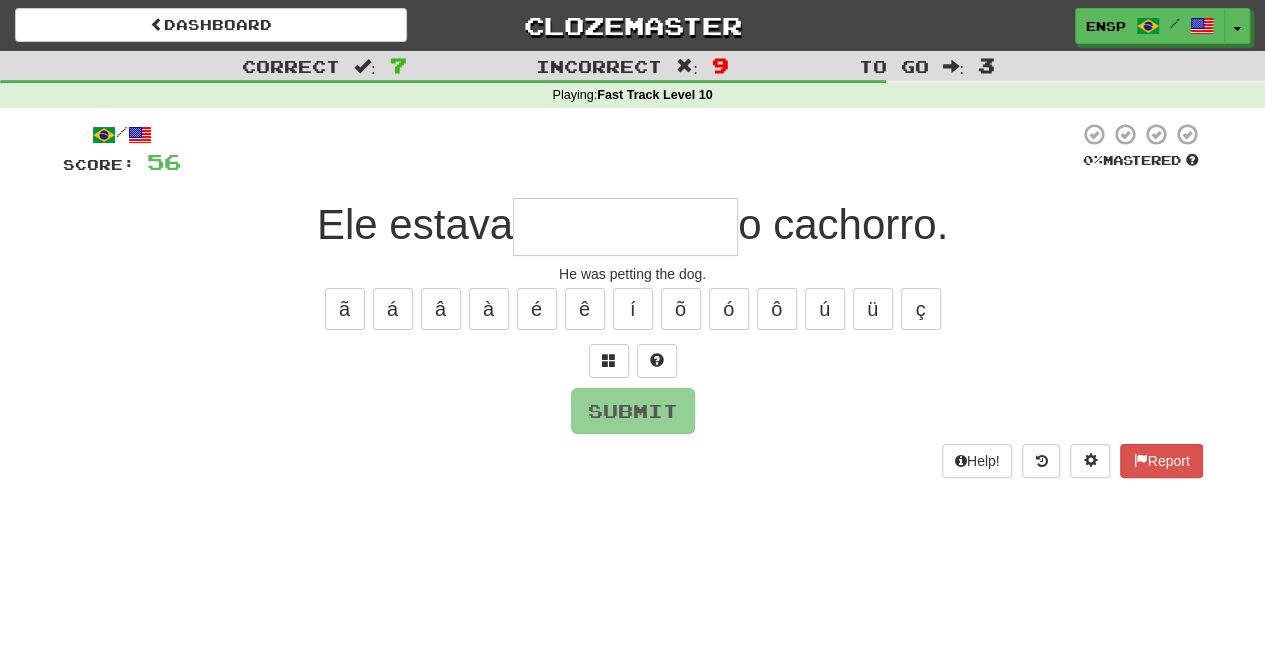 type on "*" 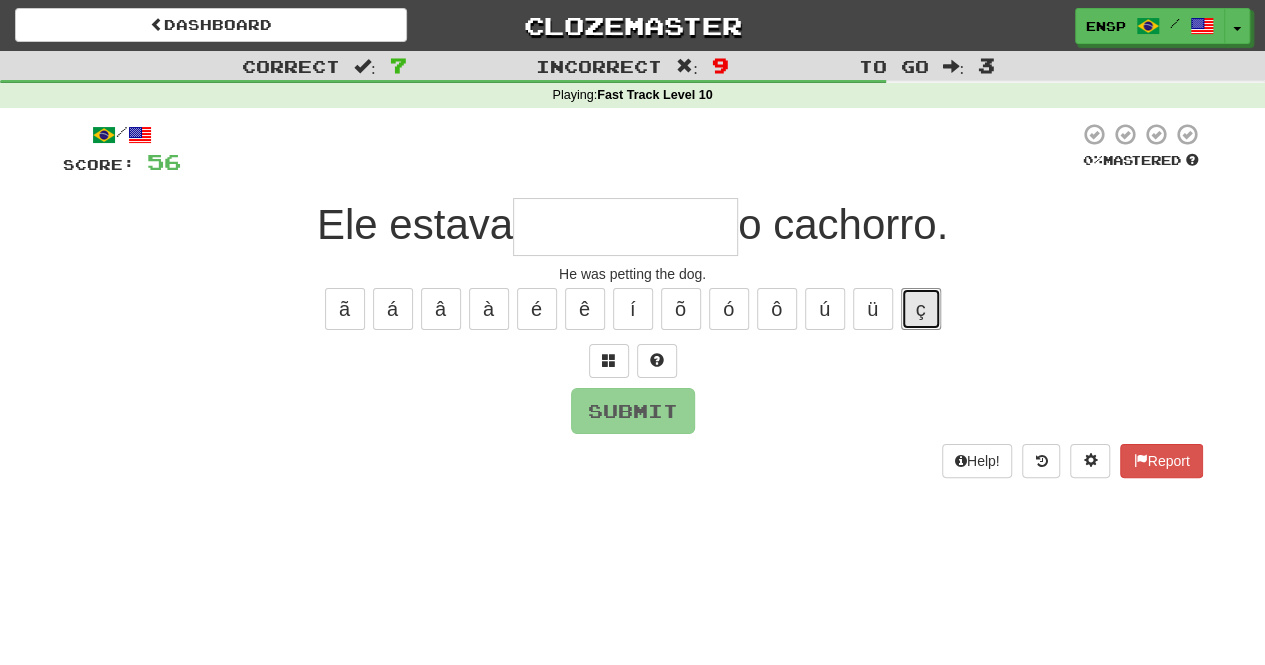 click on "ç" at bounding box center [921, 309] 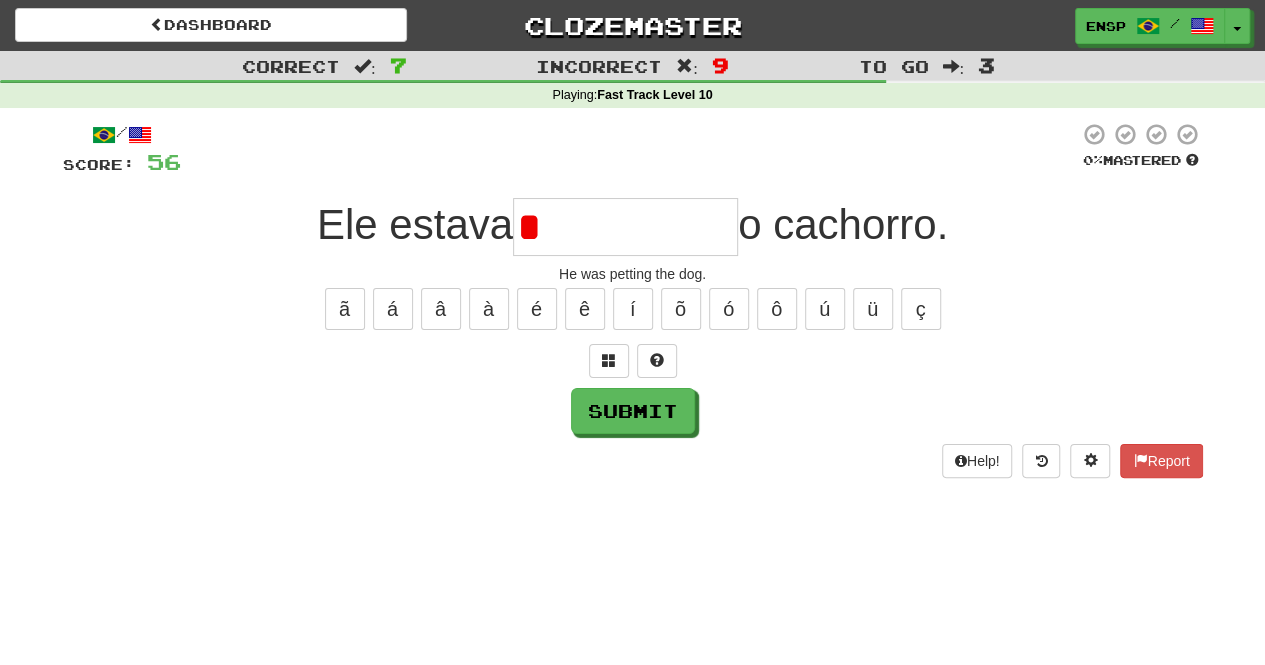 type on "**********" 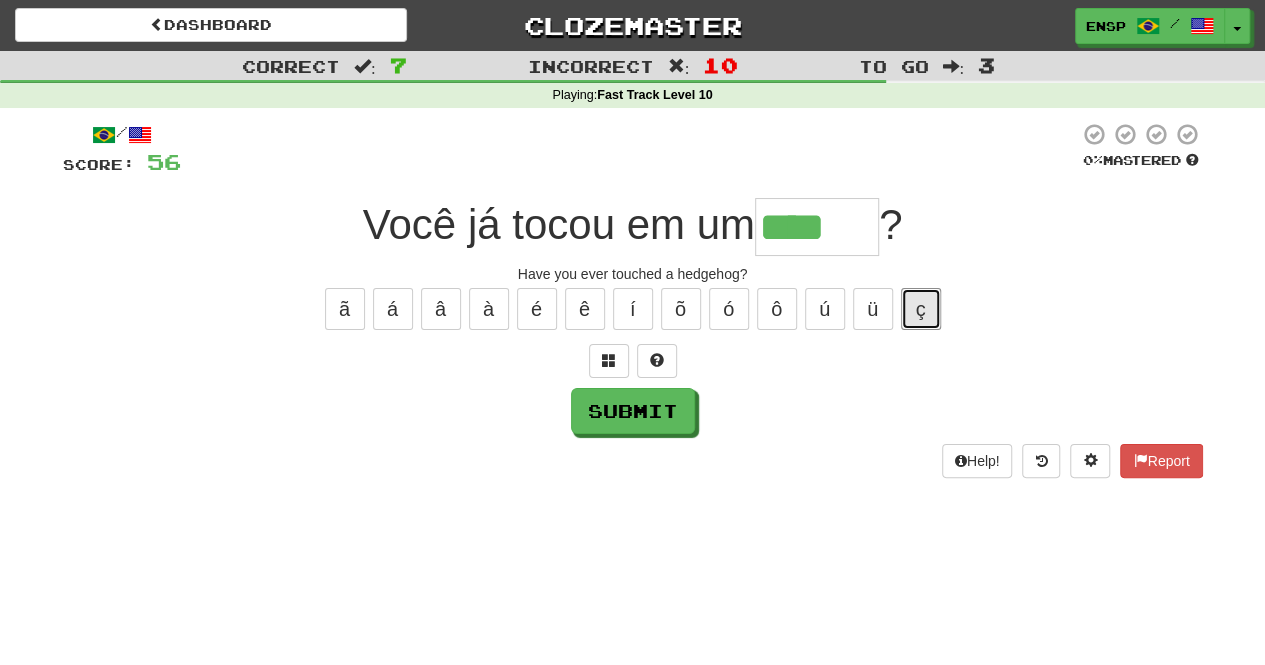 click on "ç" at bounding box center [921, 309] 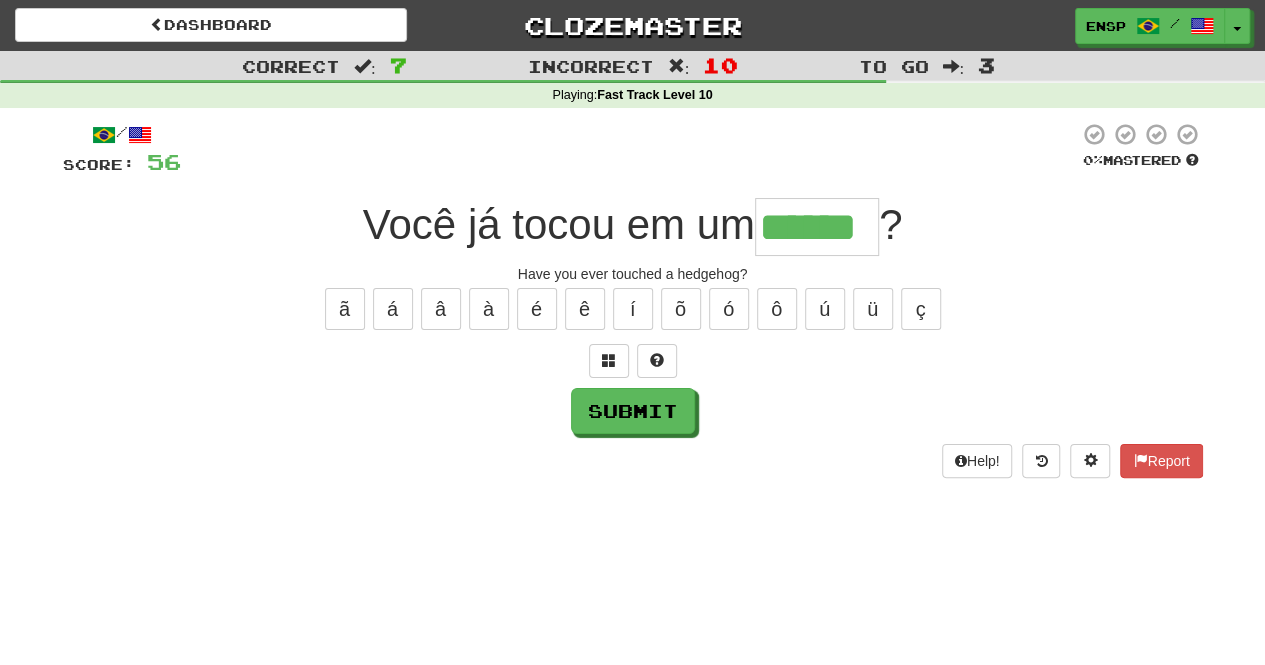 type on "******" 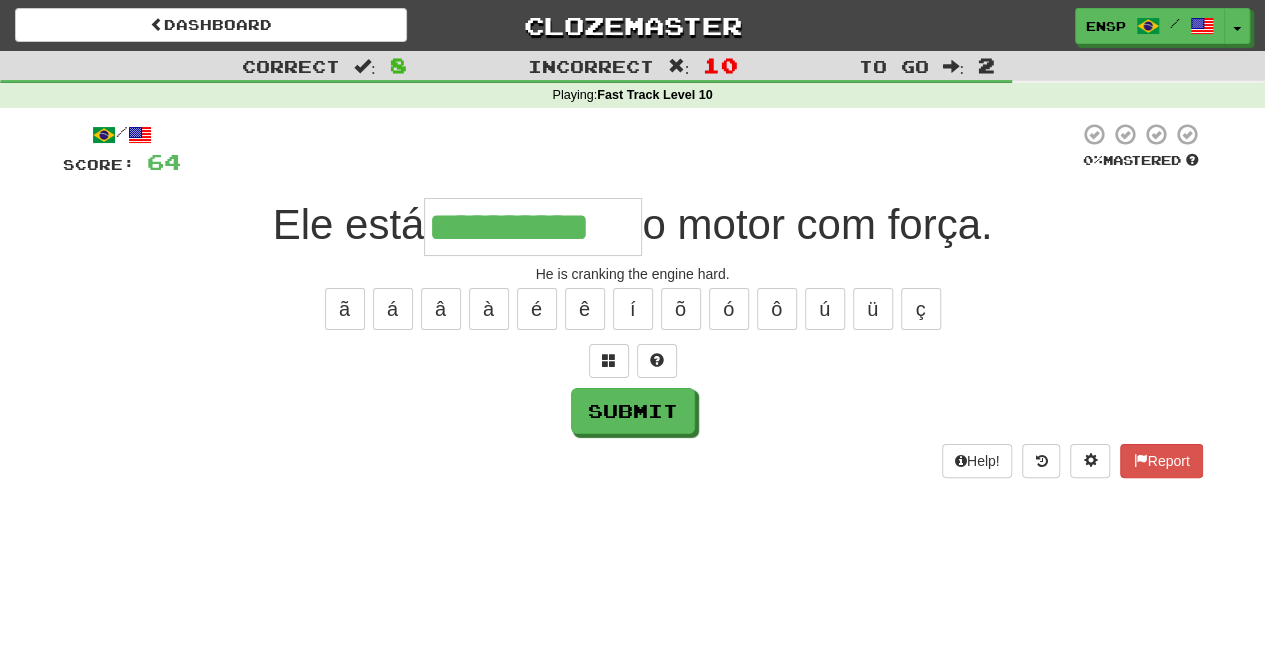 type on "**********" 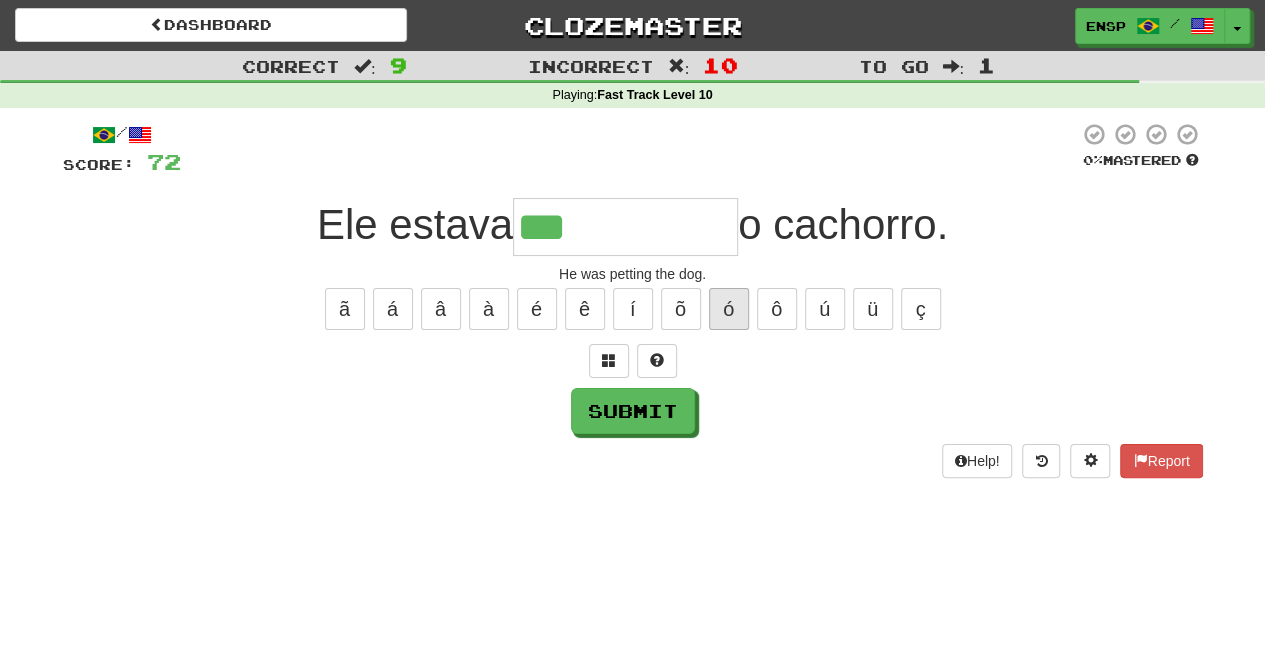 type on "**********" 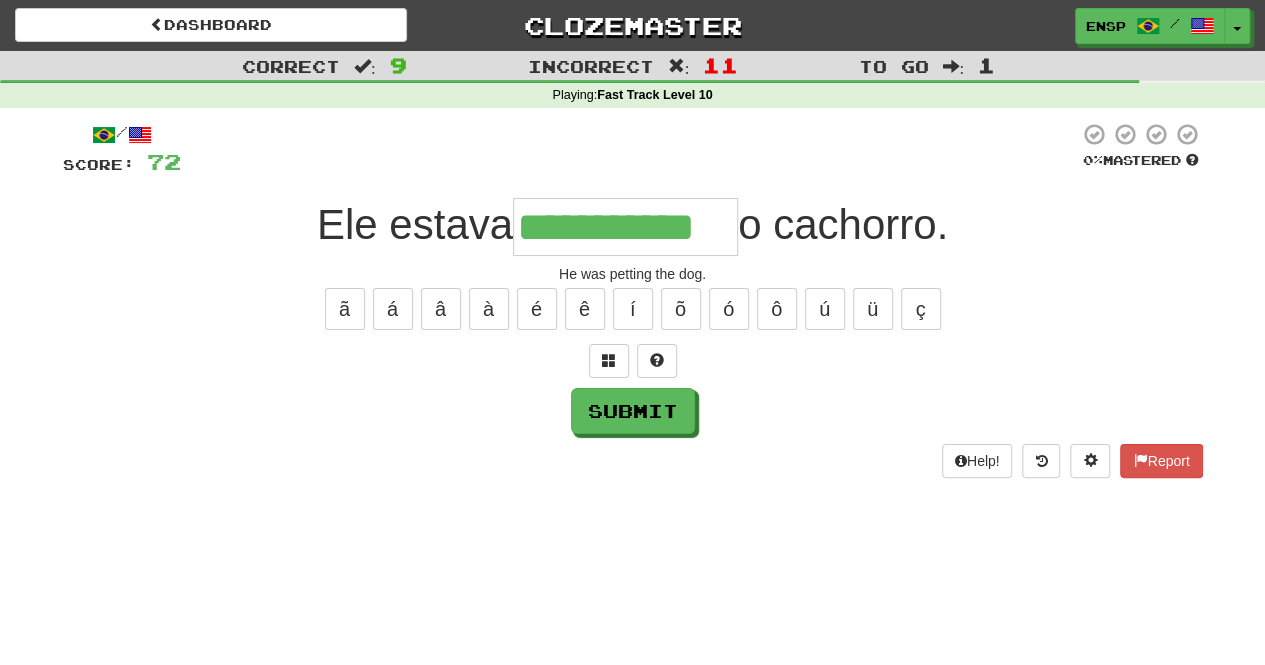 type on "**********" 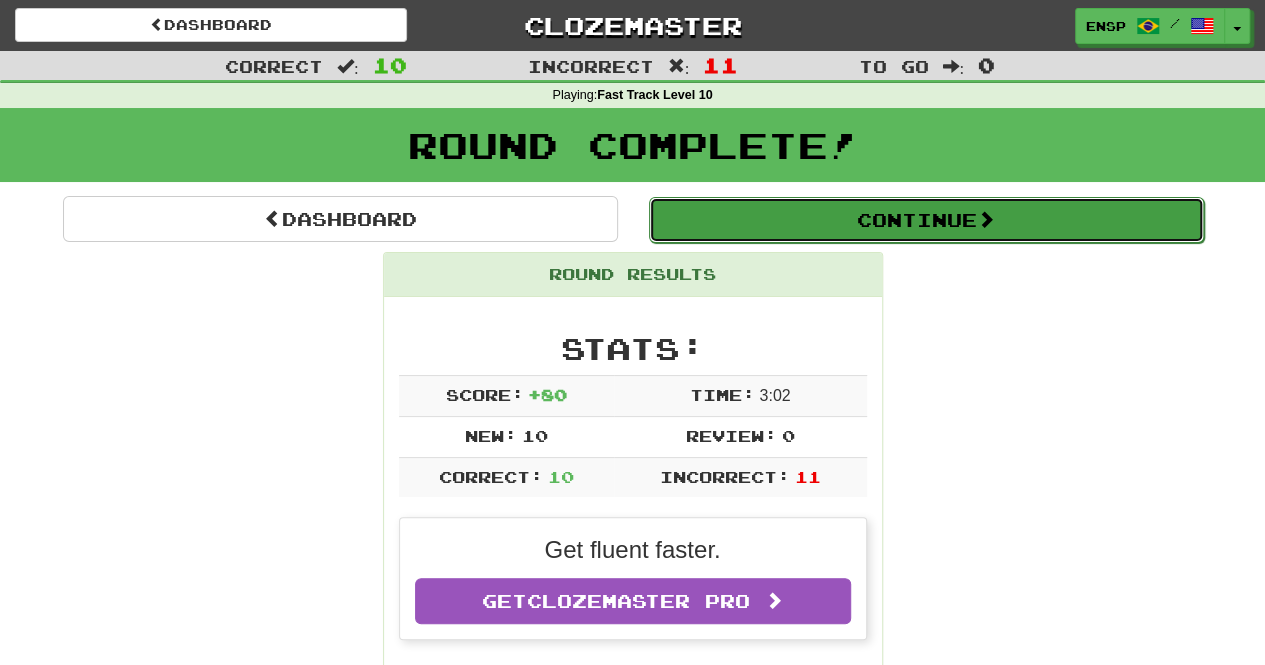 click on "Continue" at bounding box center (926, 220) 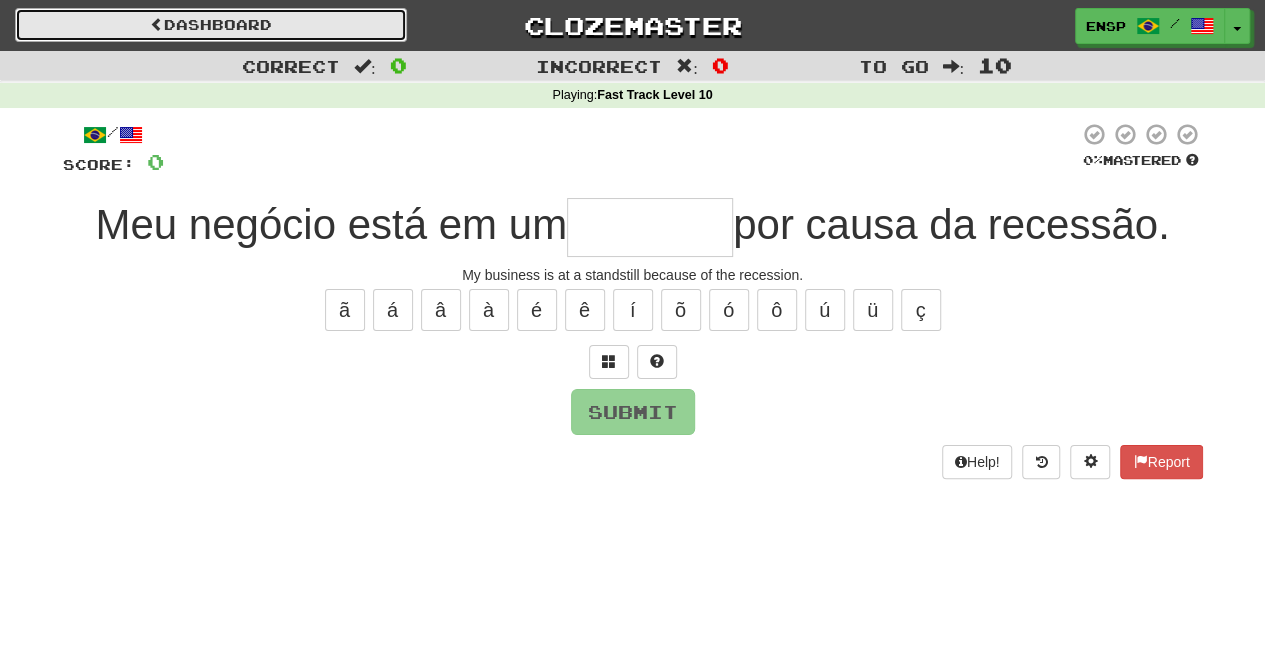 click on "Dashboard" at bounding box center (211, 25) 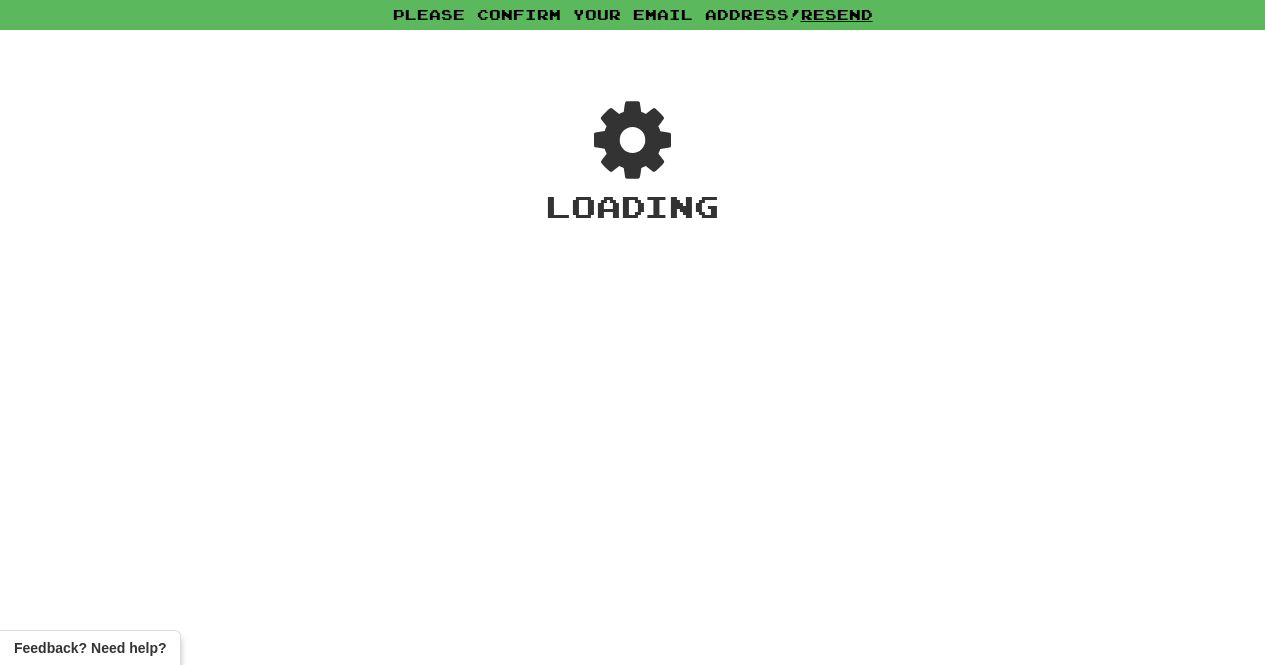 scroll, scrollTop: 0, scrollLeft: 0, axis: both 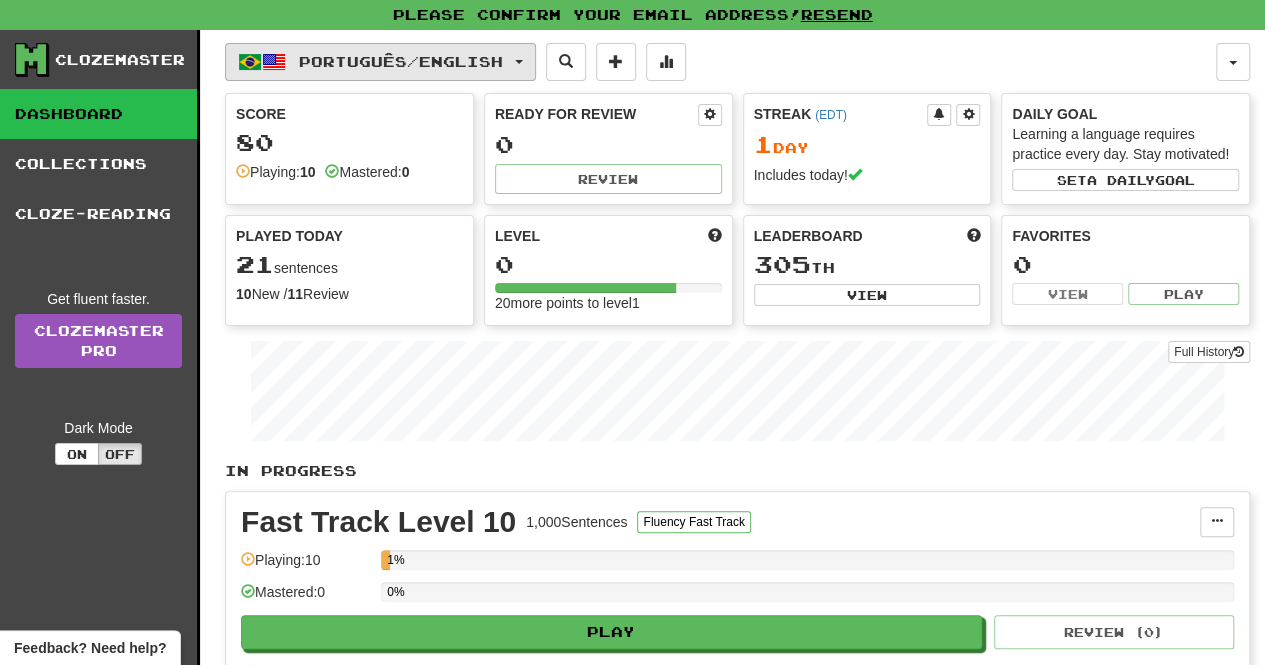 click on "Português  /  English" at bounding box center [401, 61] 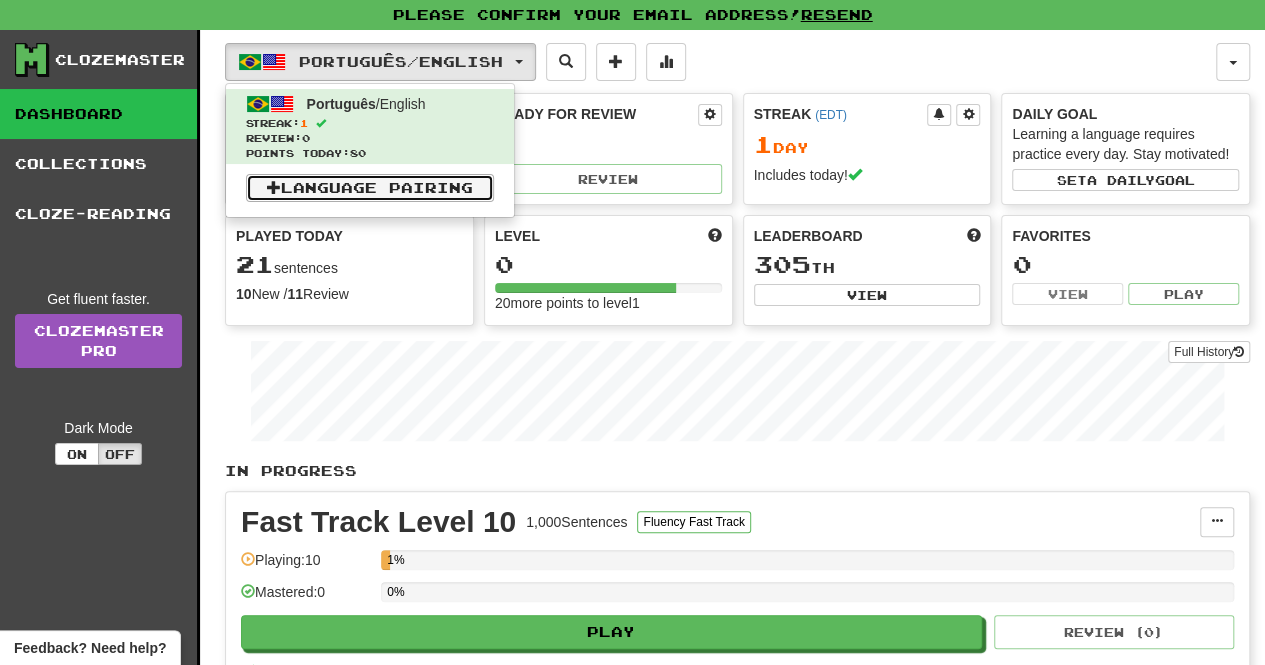 click on "Language Pairing" at bounding box center (370, 188) 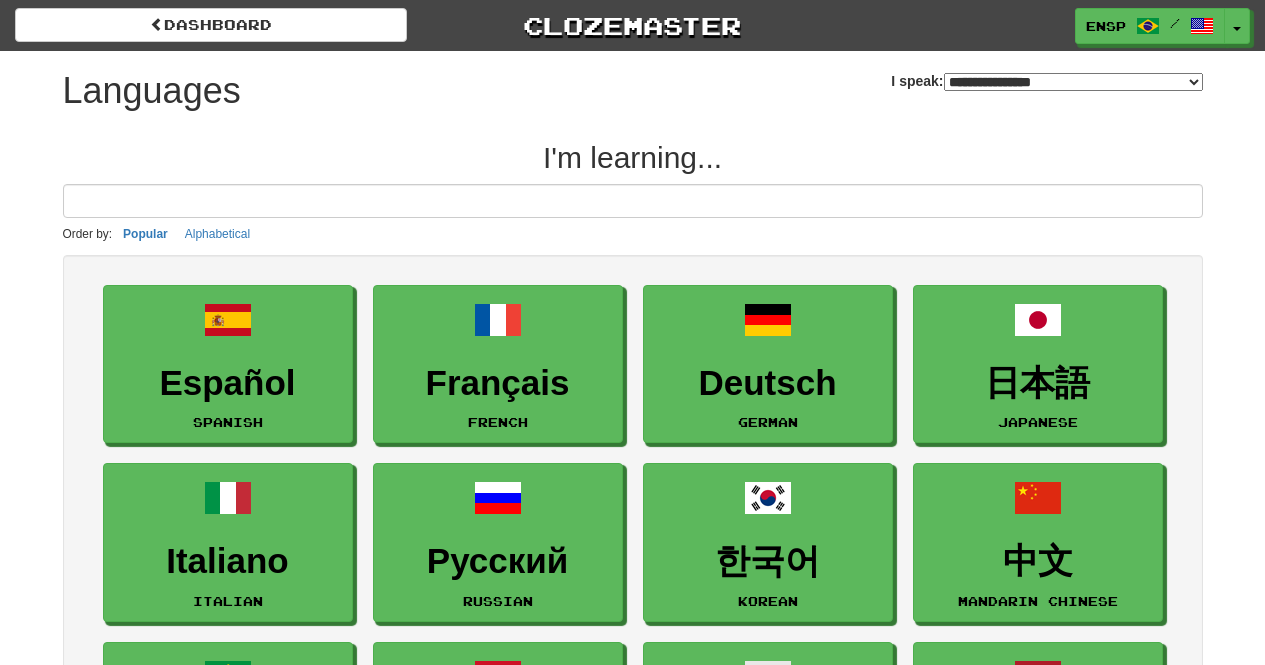 select on "*******" 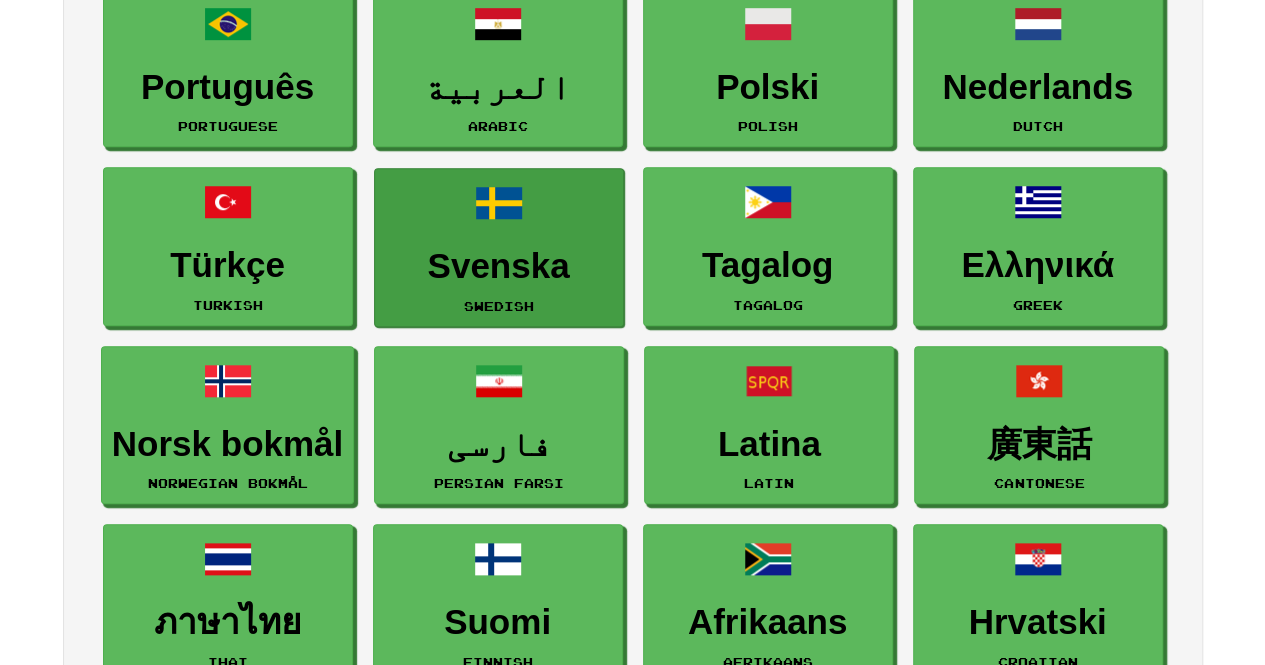 scroll, scrollTop: 652, scrollLeft: 0, axis: vertical 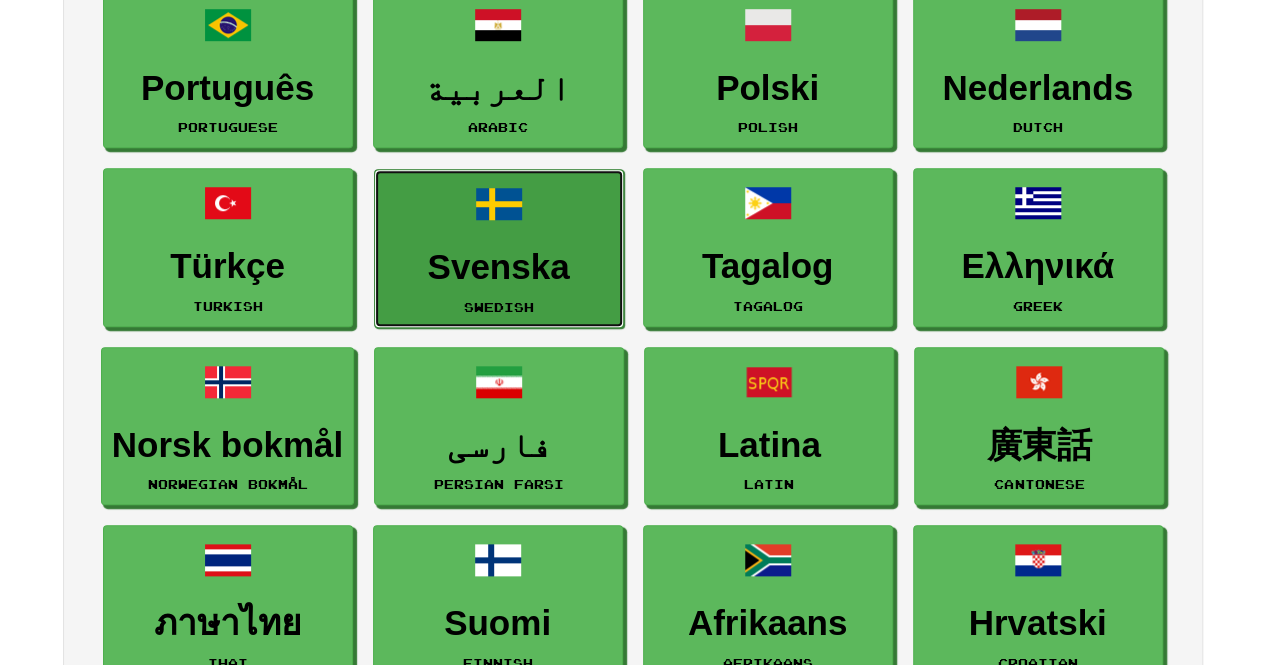 click at bounding box center (499, 204) 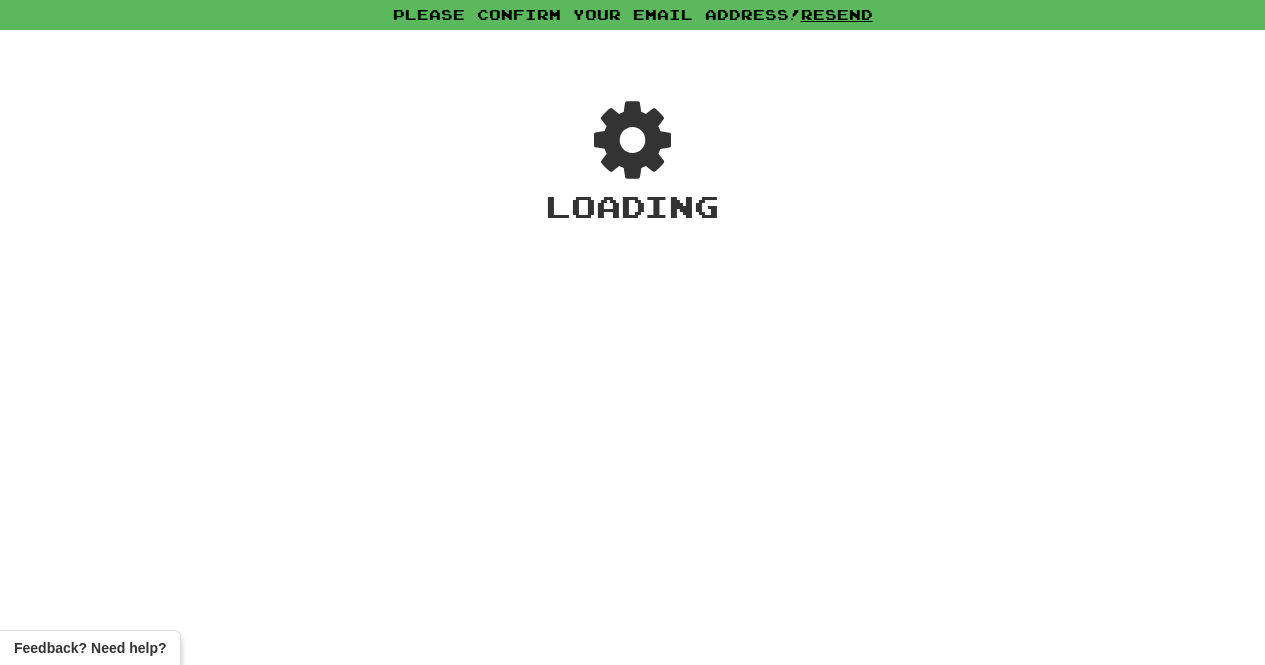 scroll, scrollTop: 0, scrollLeft: 0, axis: both 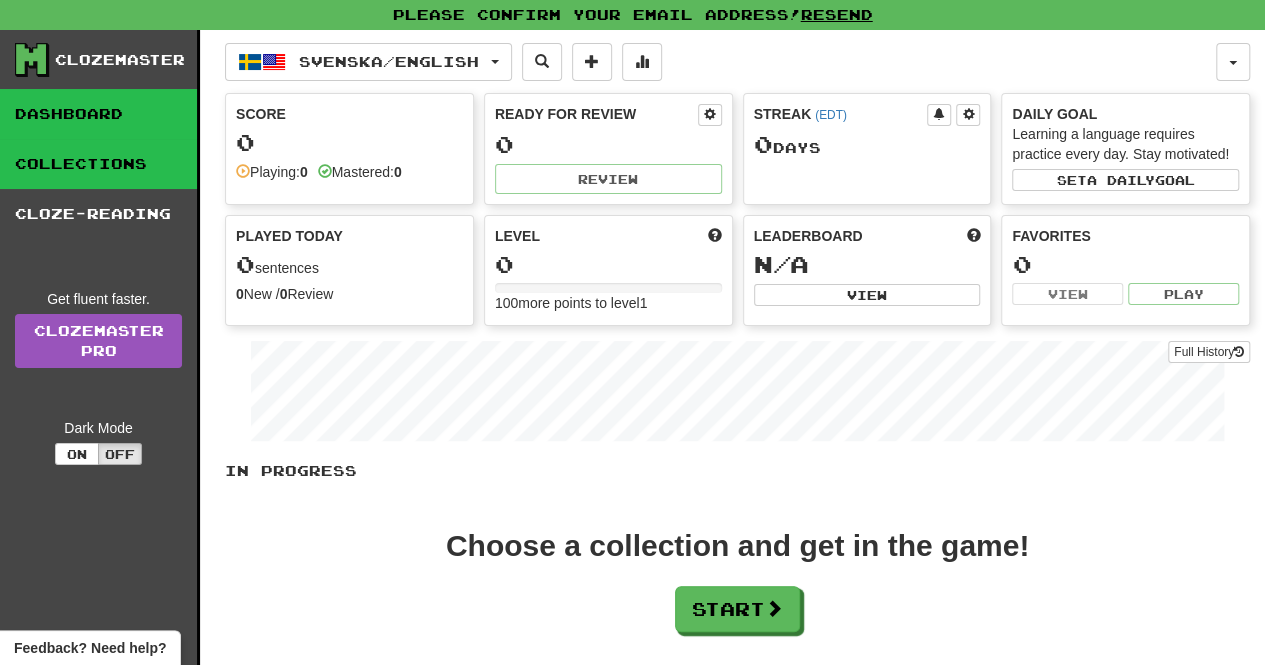 click on "Collections" at bounding box center [98, 164] 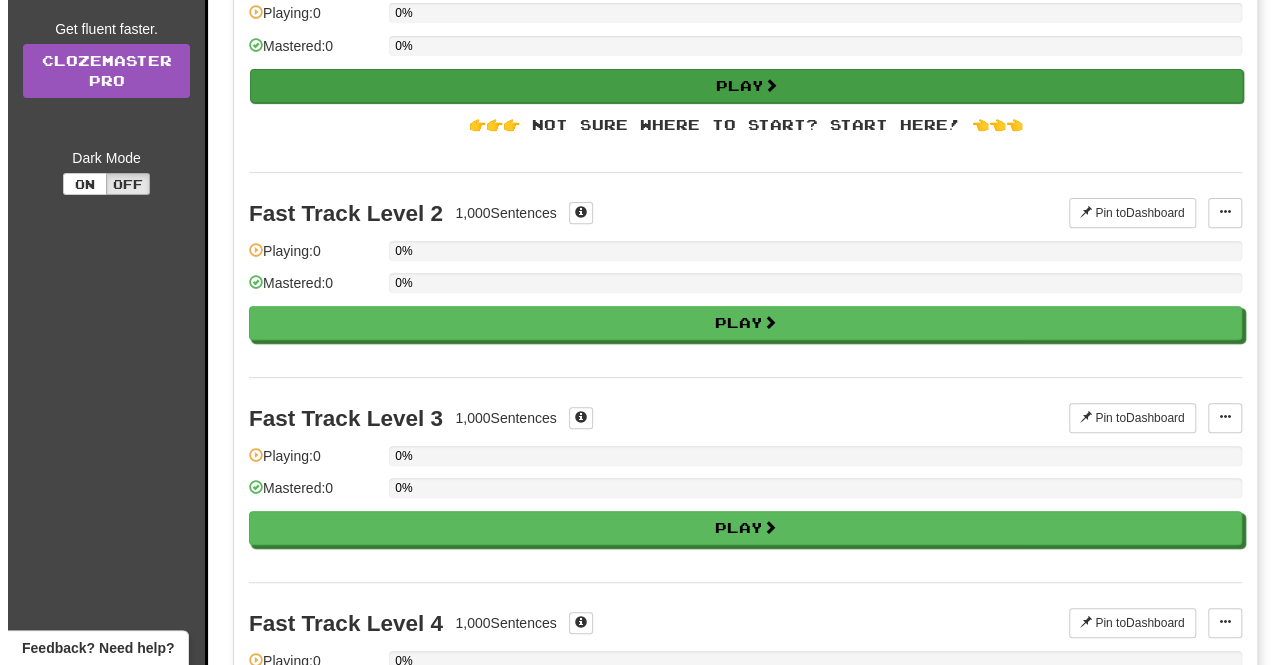 scroll, scrollTop: 0, scrollLeft: 0, axis: both 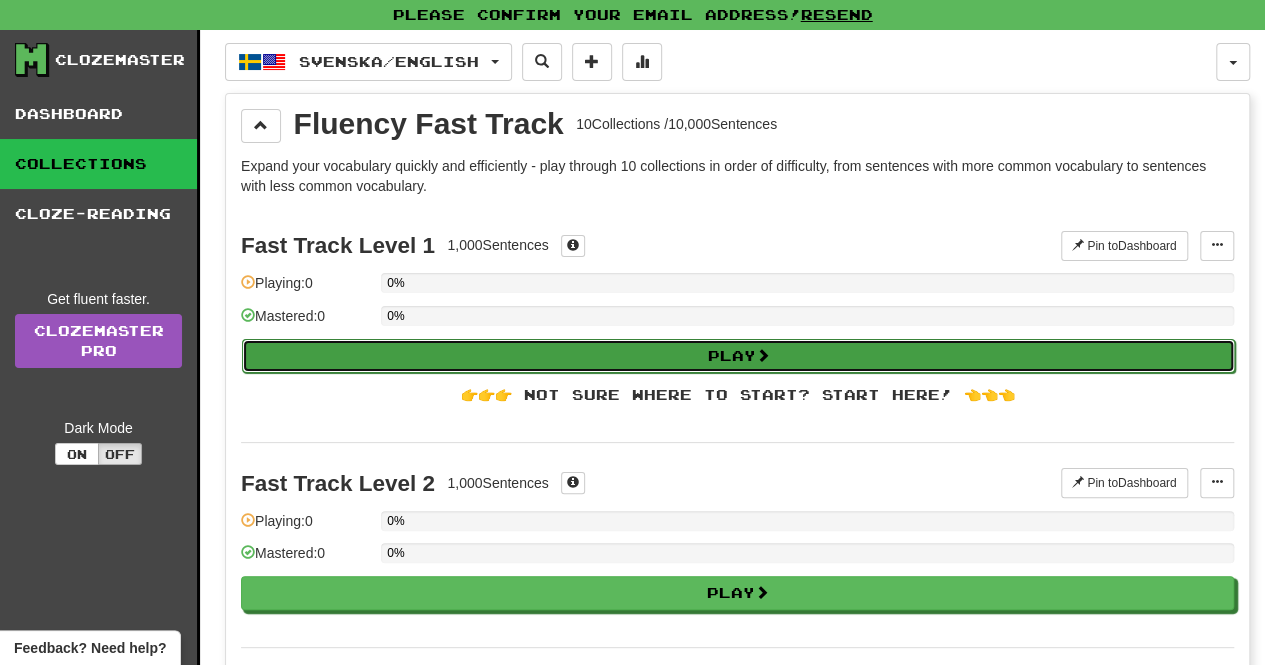 click on "Play" at bounding box center [738, 356] 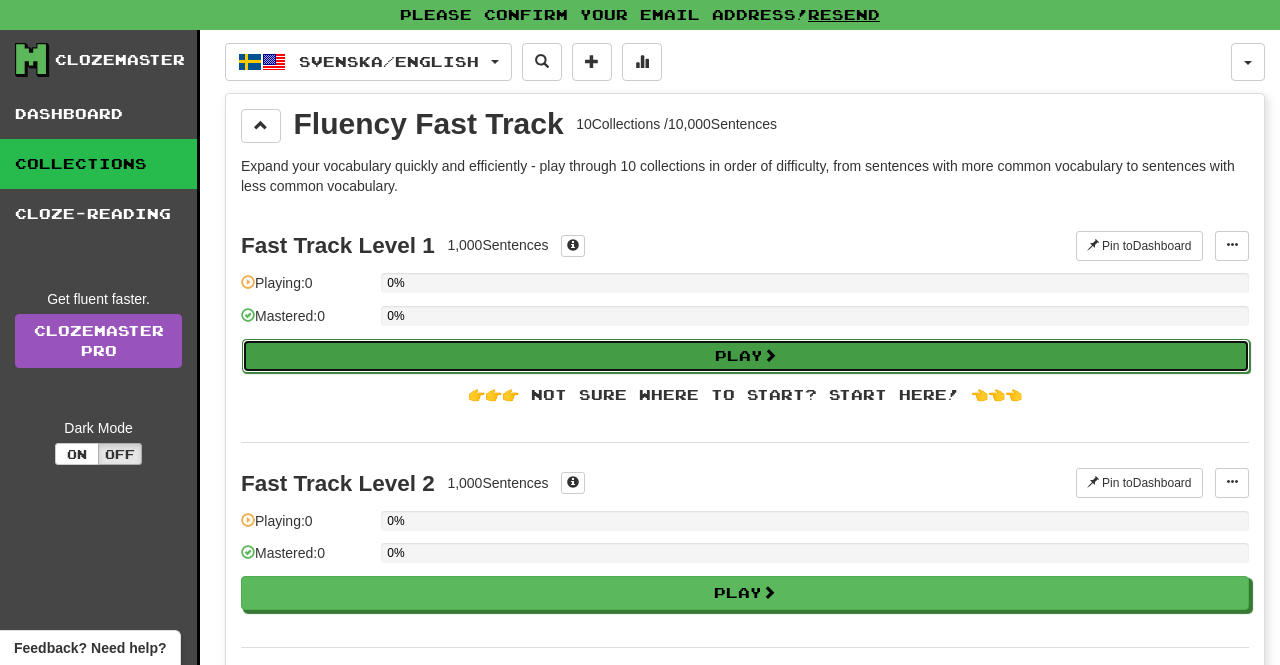 select on "**" 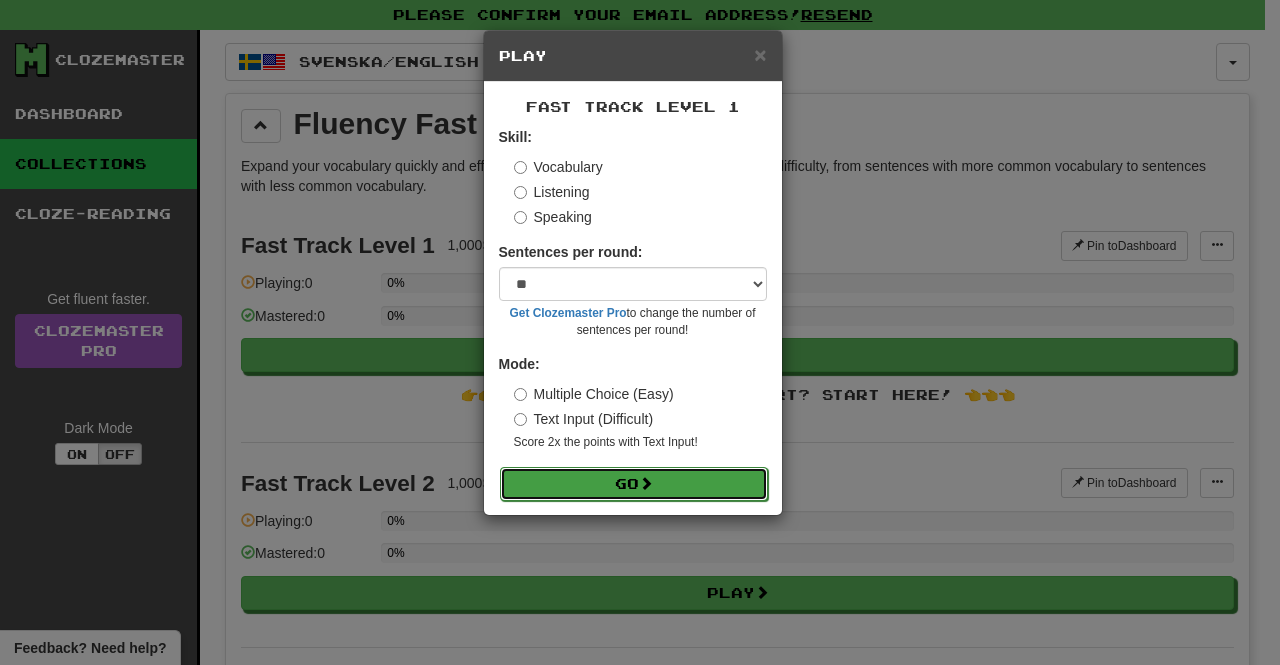 click on "Go" at bounding box center (634, 484) 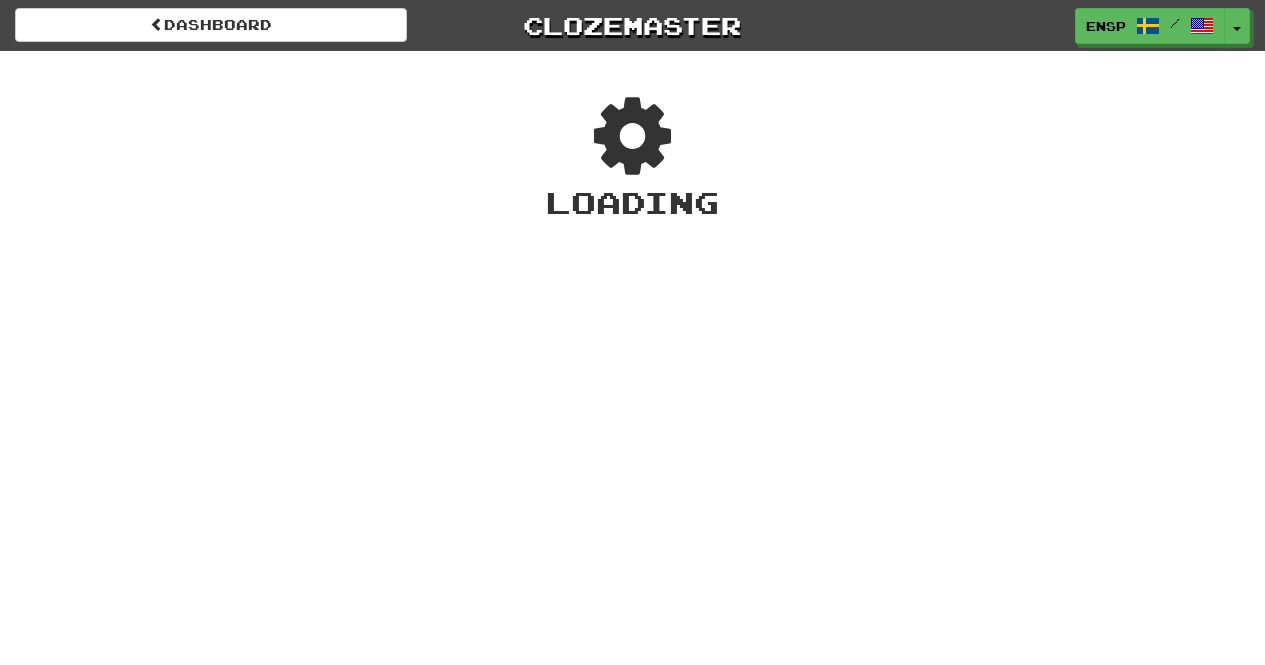 scroll, scrollTop: 0, scrollLeft: 0, axis: both 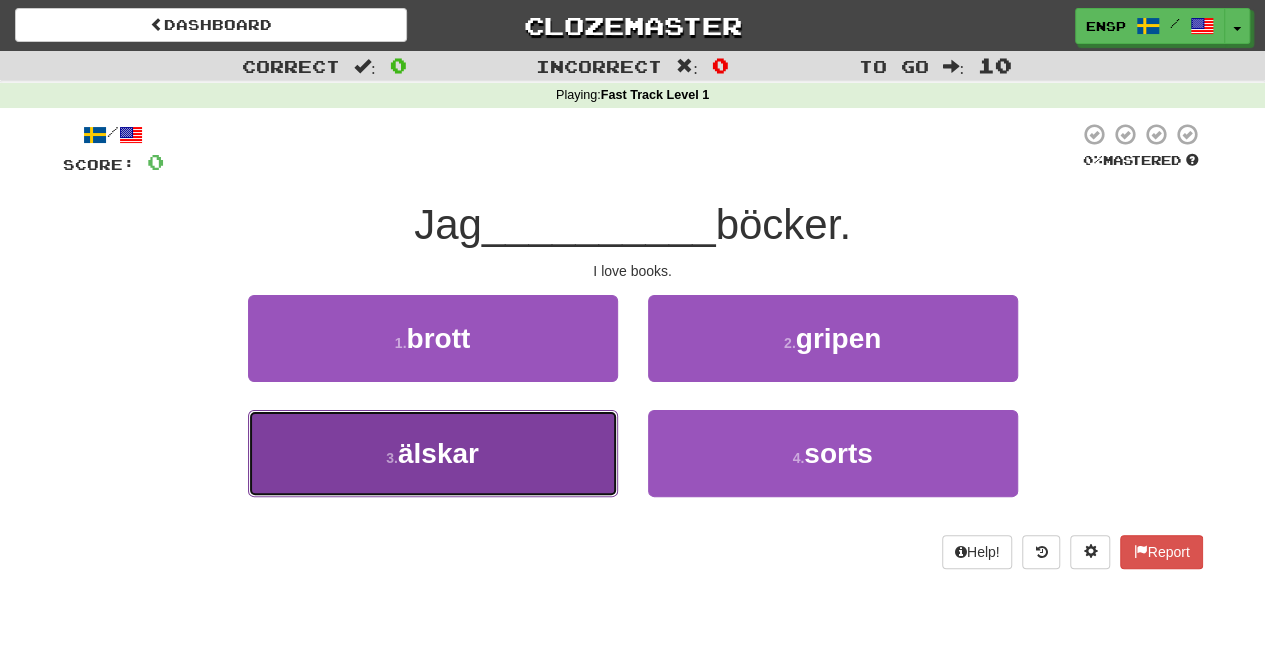 click on "3 .  älskar" at bounding box center [433, 453] 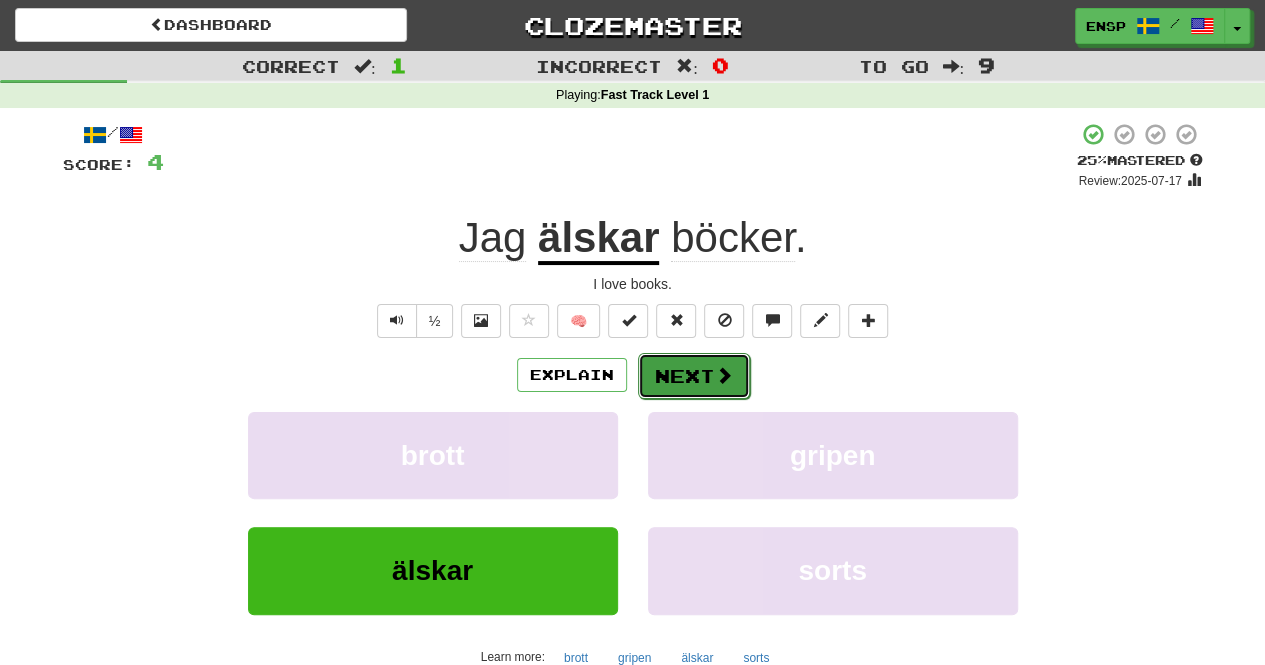 click on "Next" at bounding box center (694, 376) 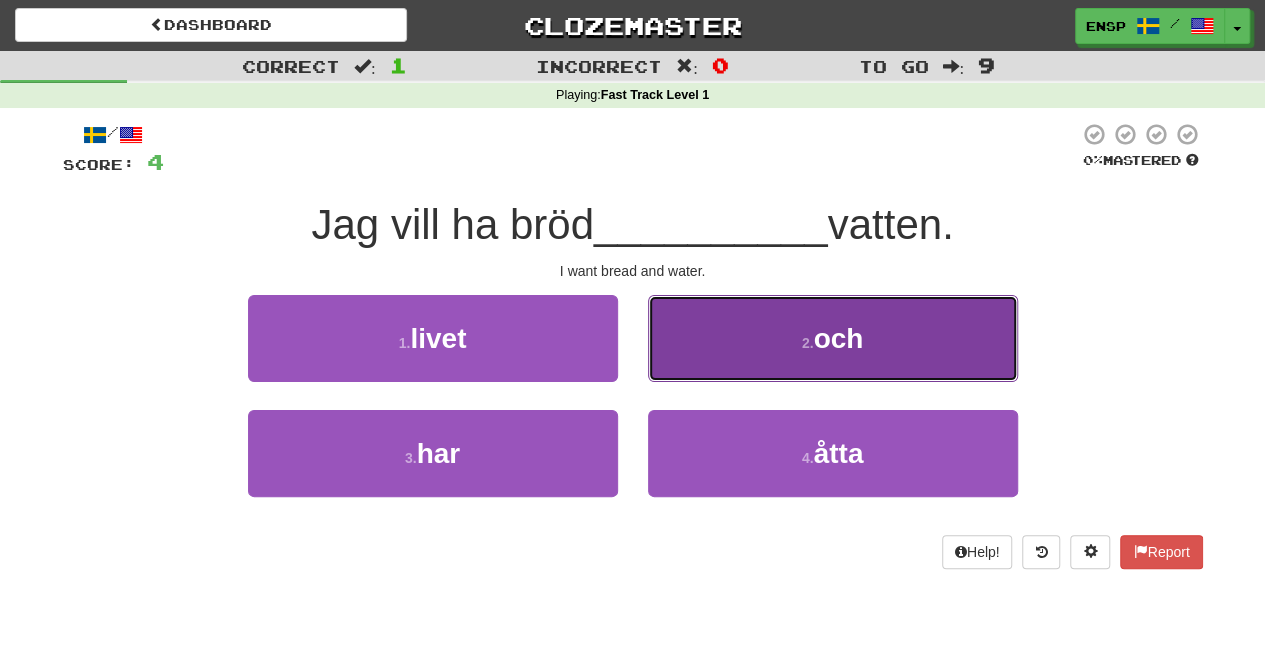 click on "2 .  och" at bounding box center [833, 338] 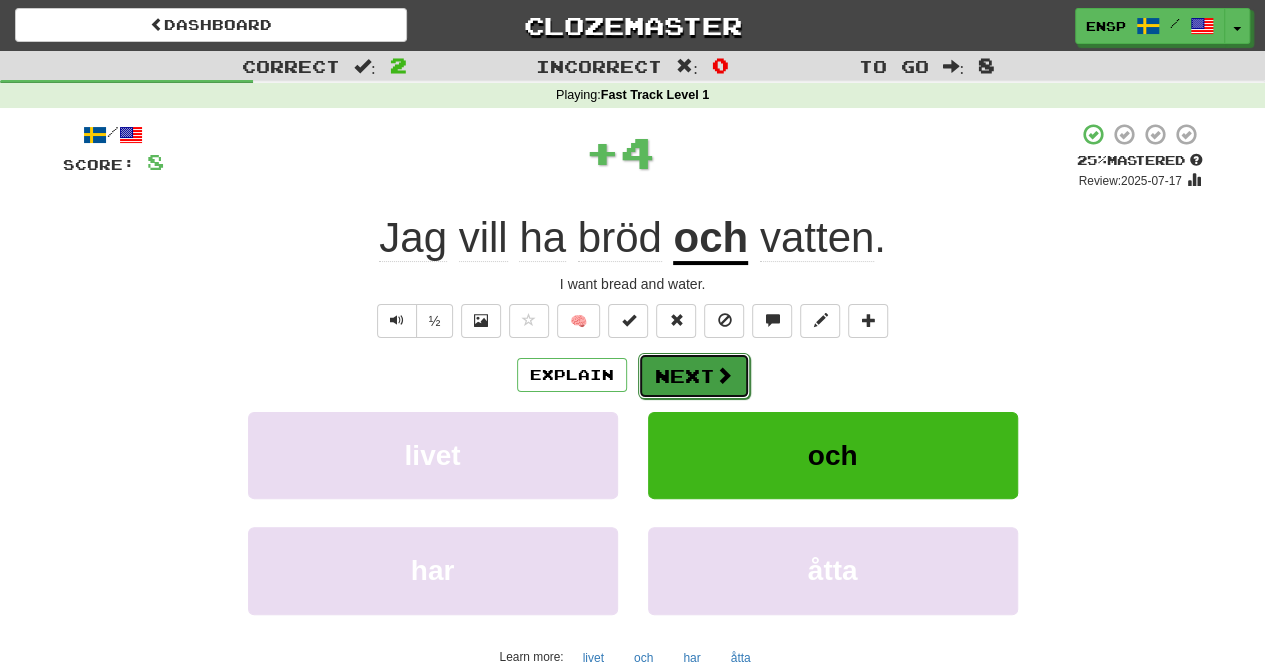 click on "Next" at bounding box center (694, 376) 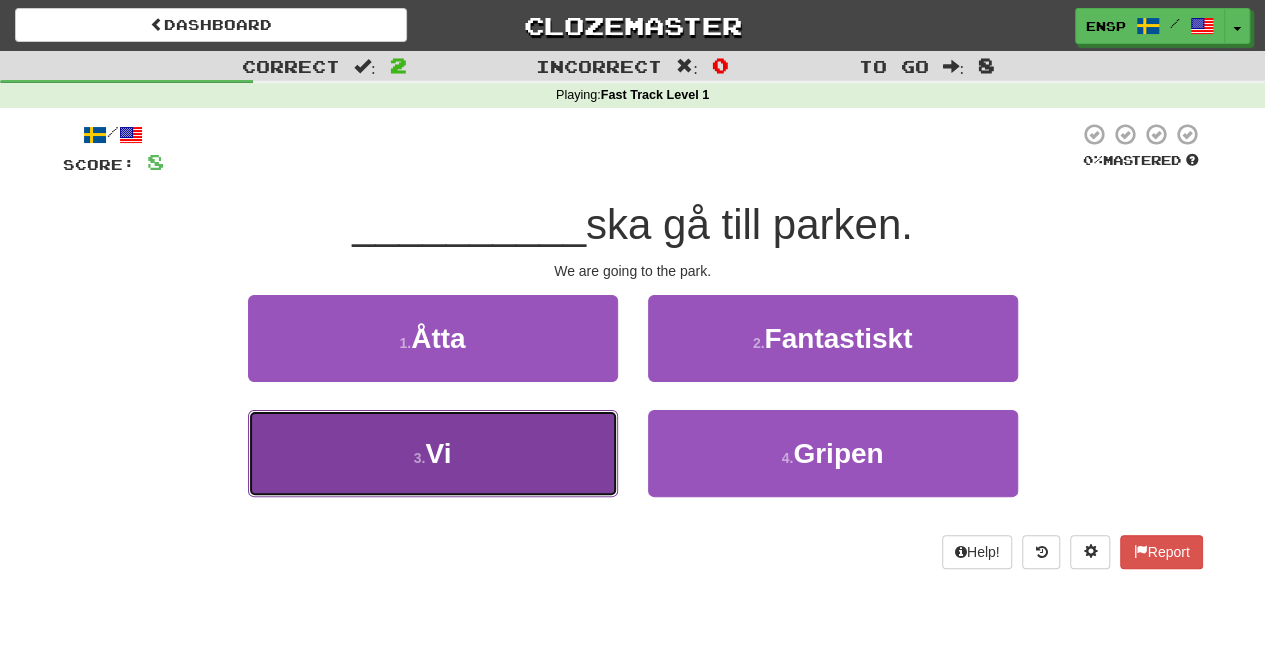 click on "3 .  Vi" at bounding box center [433, 453] 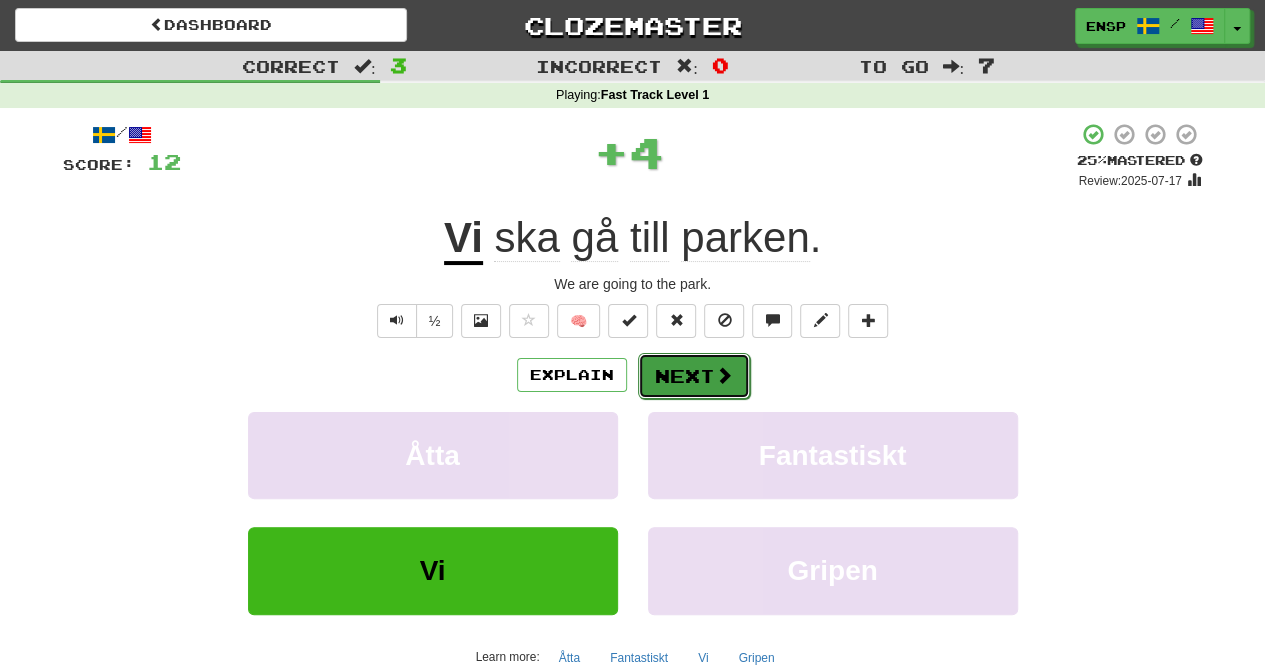 click on "Next" at bounding box center (694, 376) 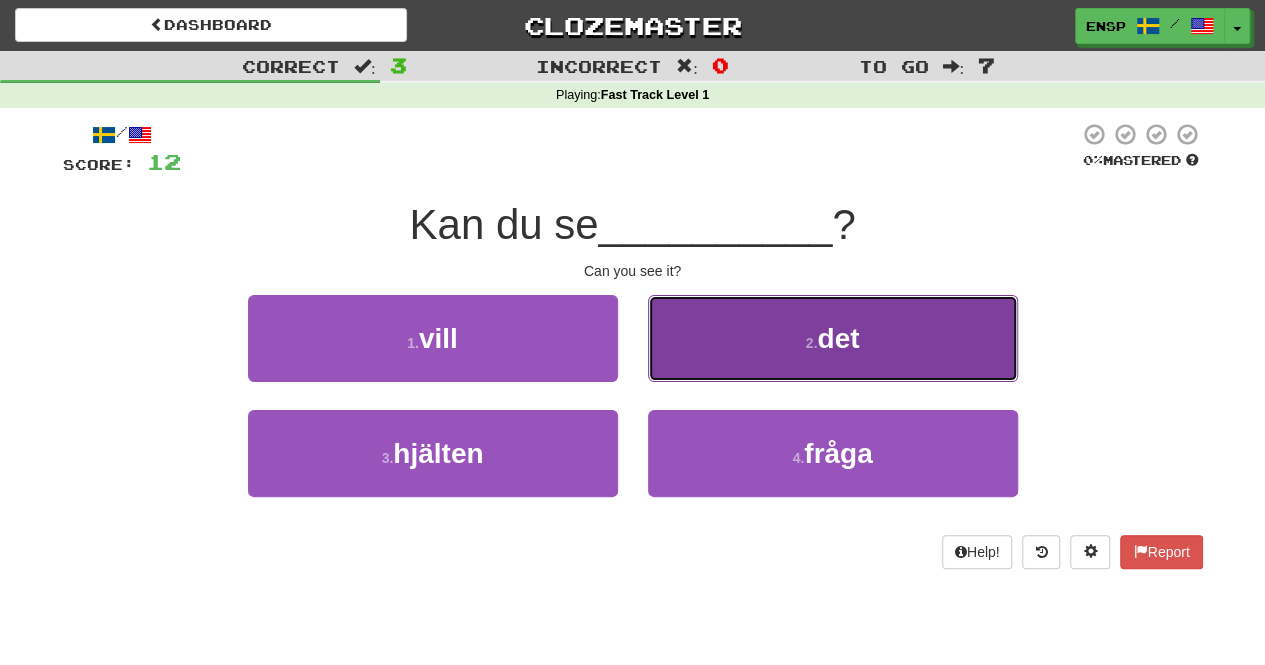 click on "2 .  det" at bounding box center (833, 338) 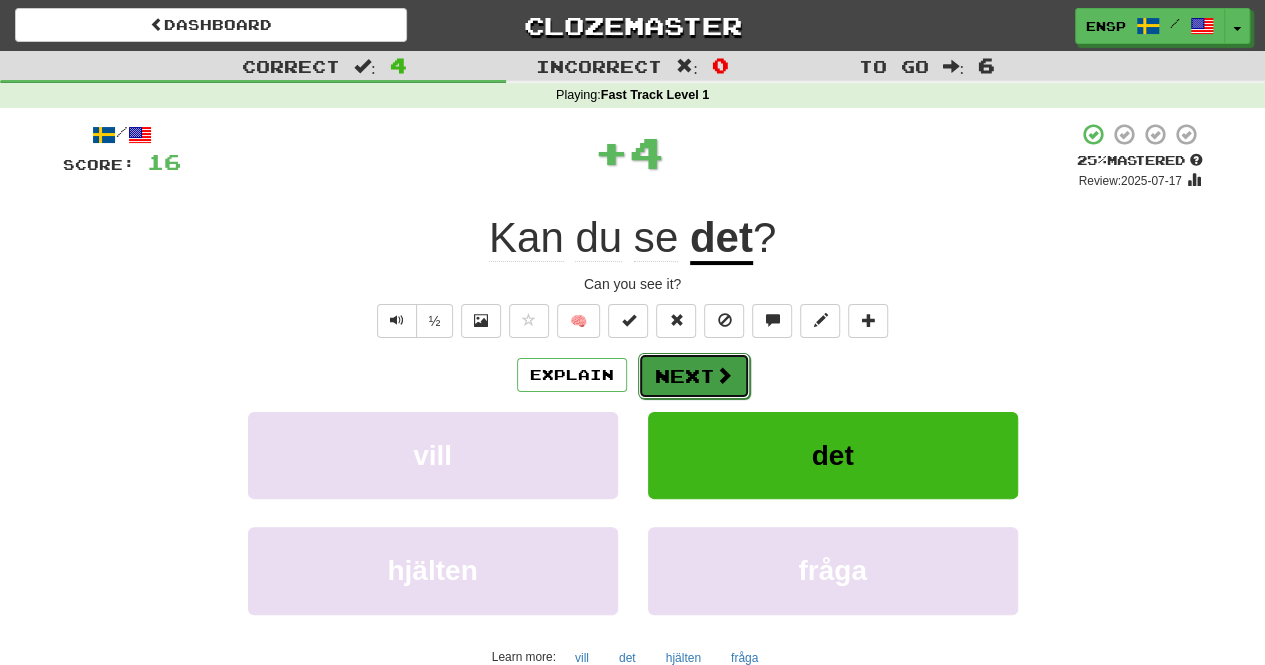 click on "Next" at bounding box center [694, 376] 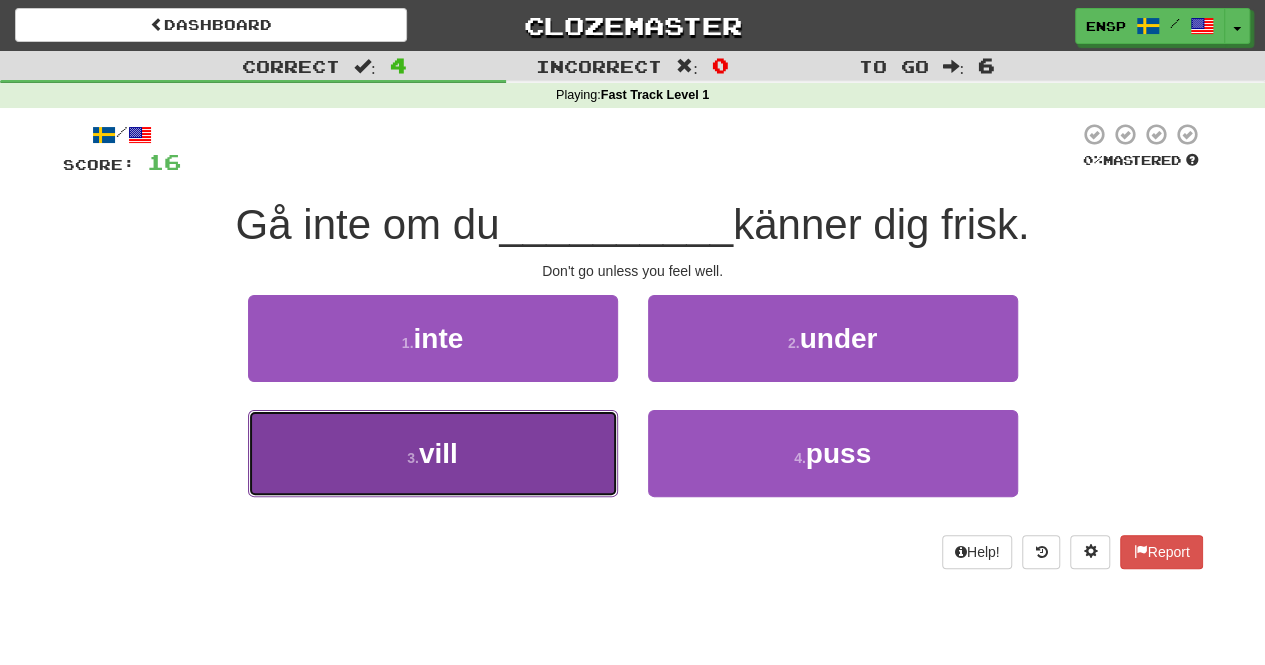 click on "3 .  vill" at bounding box center [433, 453] 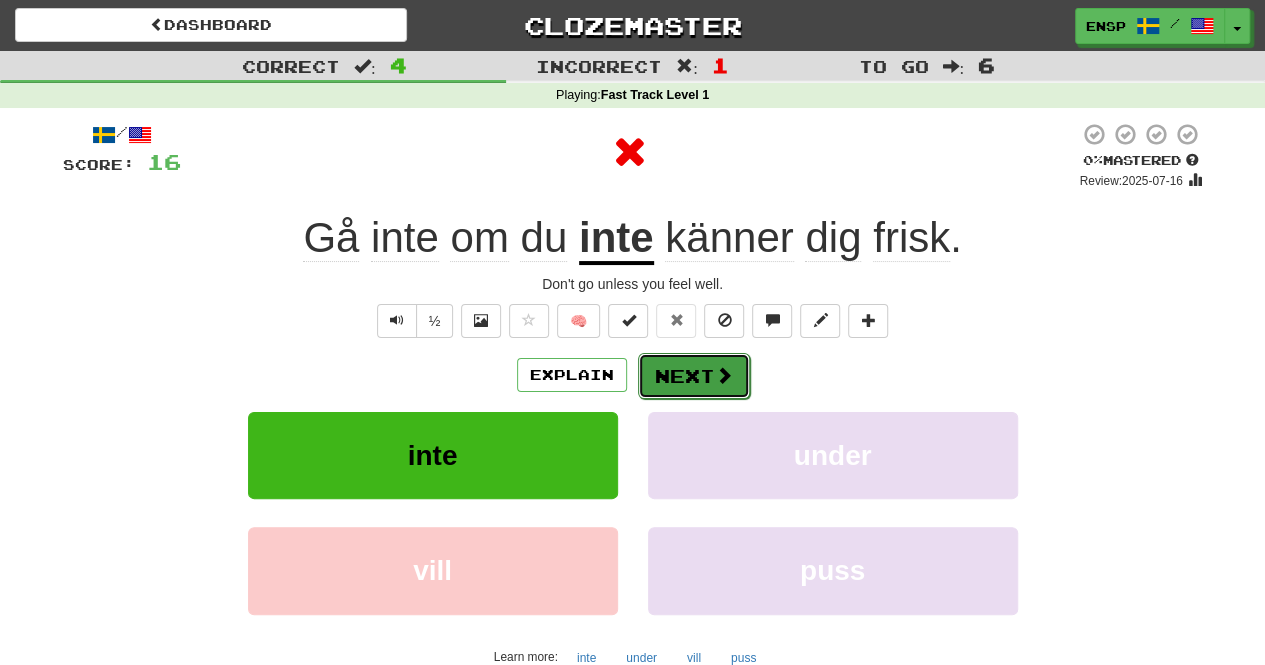 click on "Next" at bounding box center [694, 376] 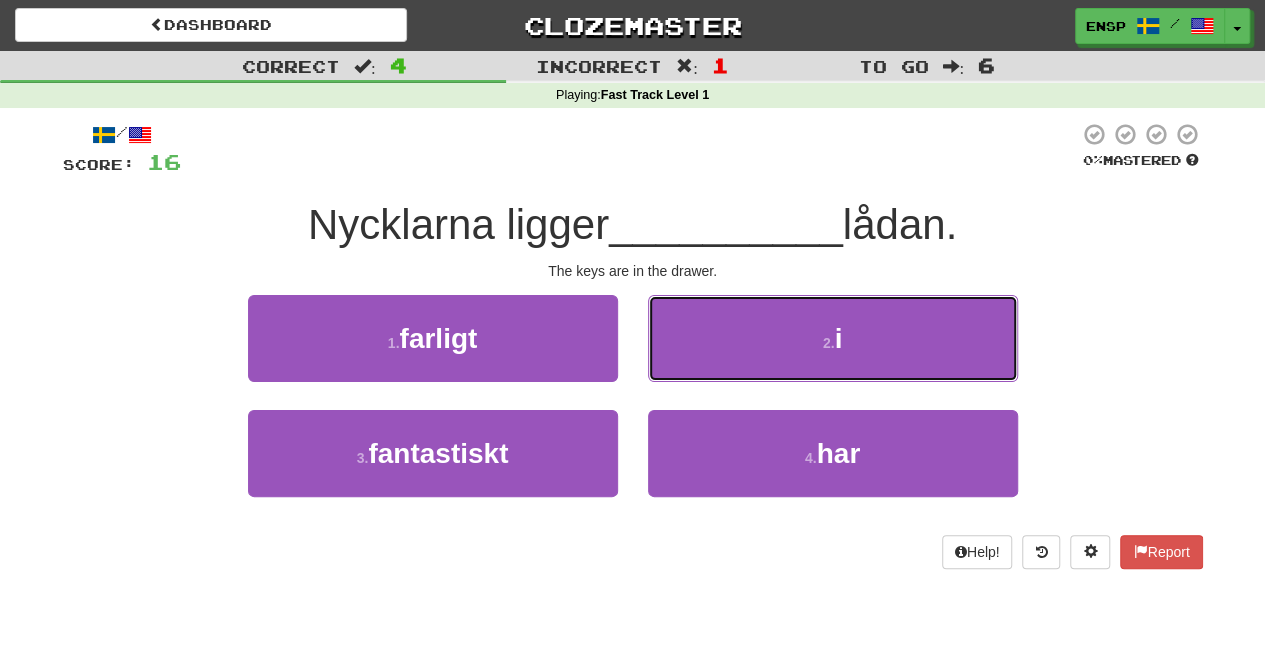 click on "2 .  i" at bounding box center (833, 338) 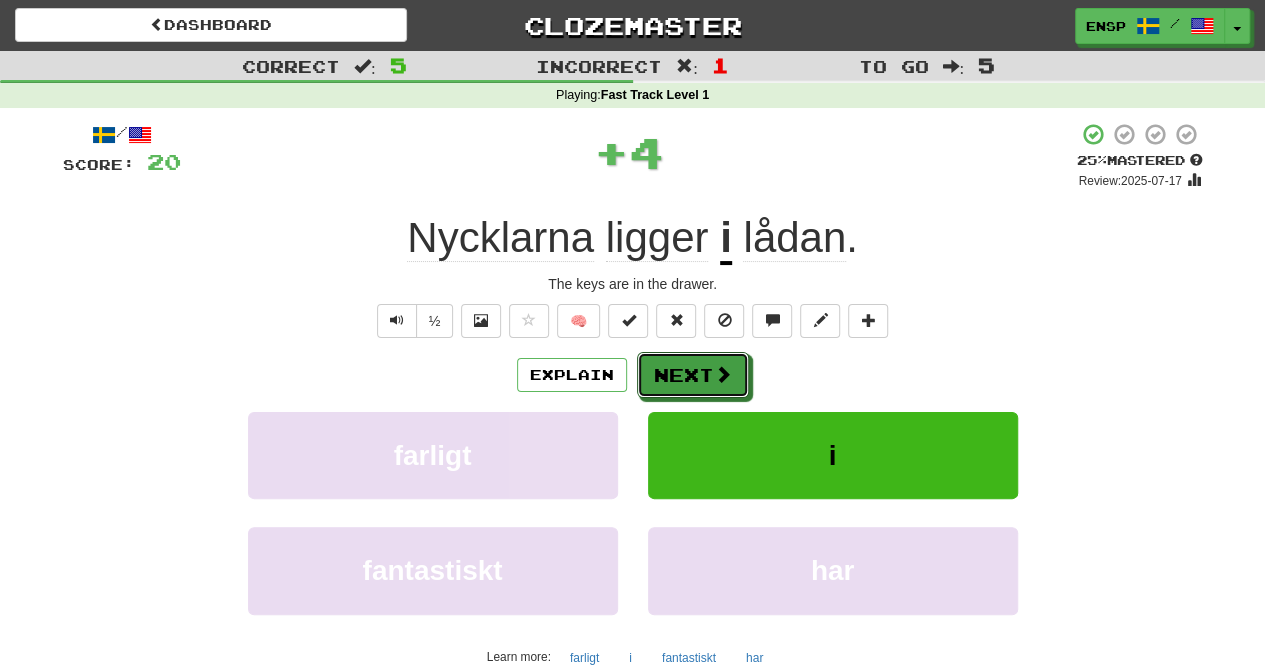click on "Next" at bounding box center (693, 375) 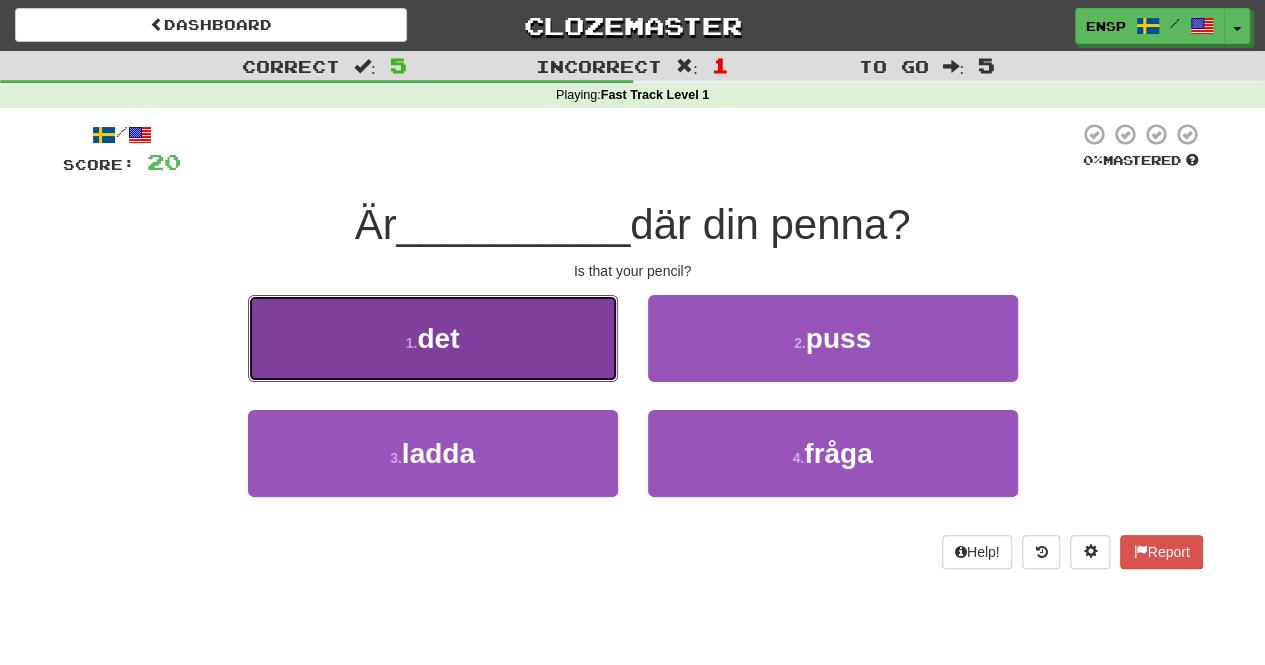 click on "1 .  det" at bounding box center (433, 338) 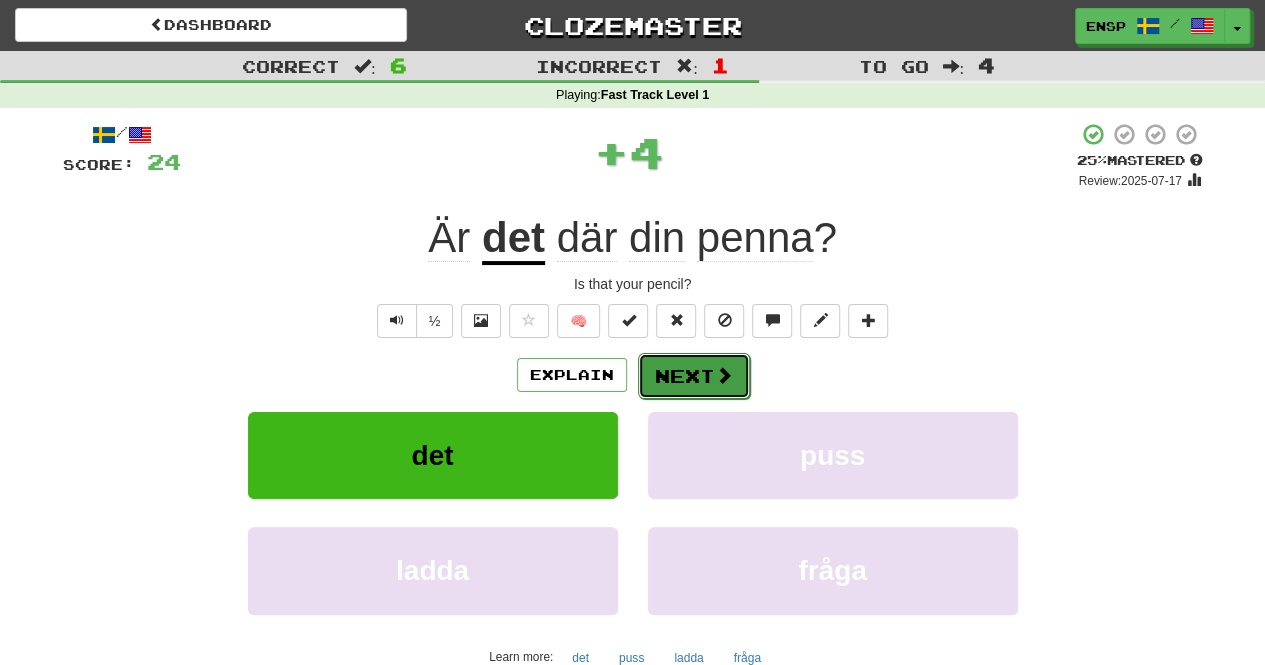 click on "Next" at bounding box center (694, 376) 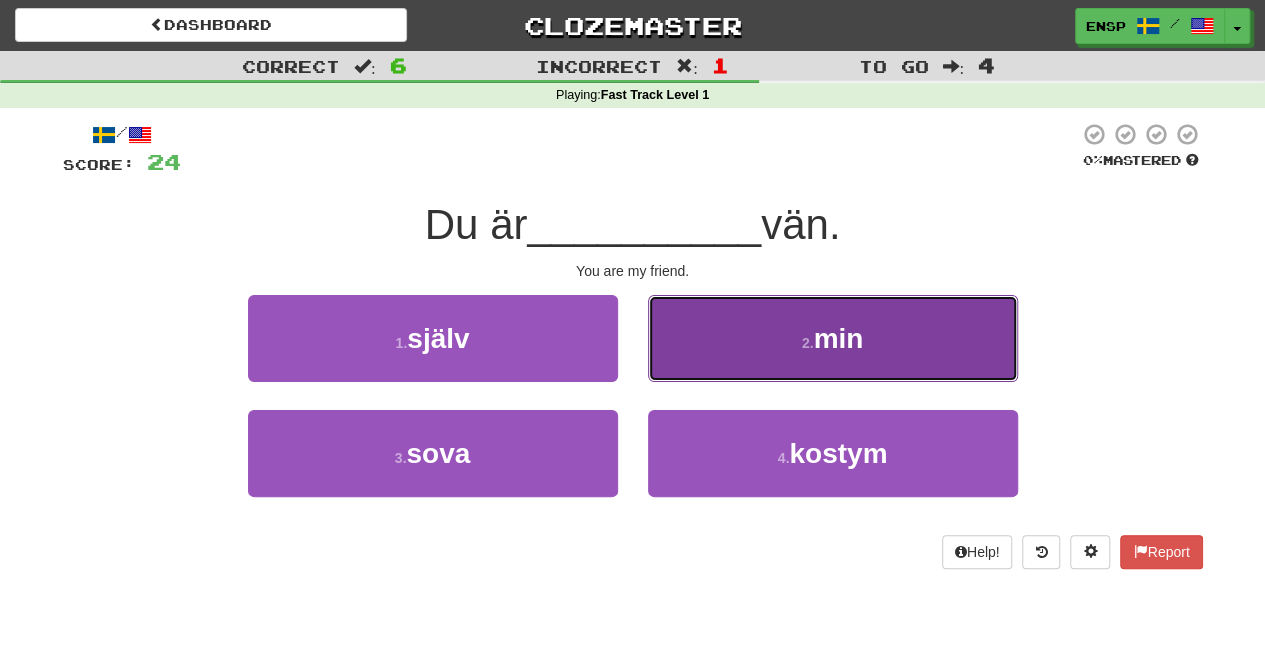 click on "2 .  min" at bounding box center [833, 338] 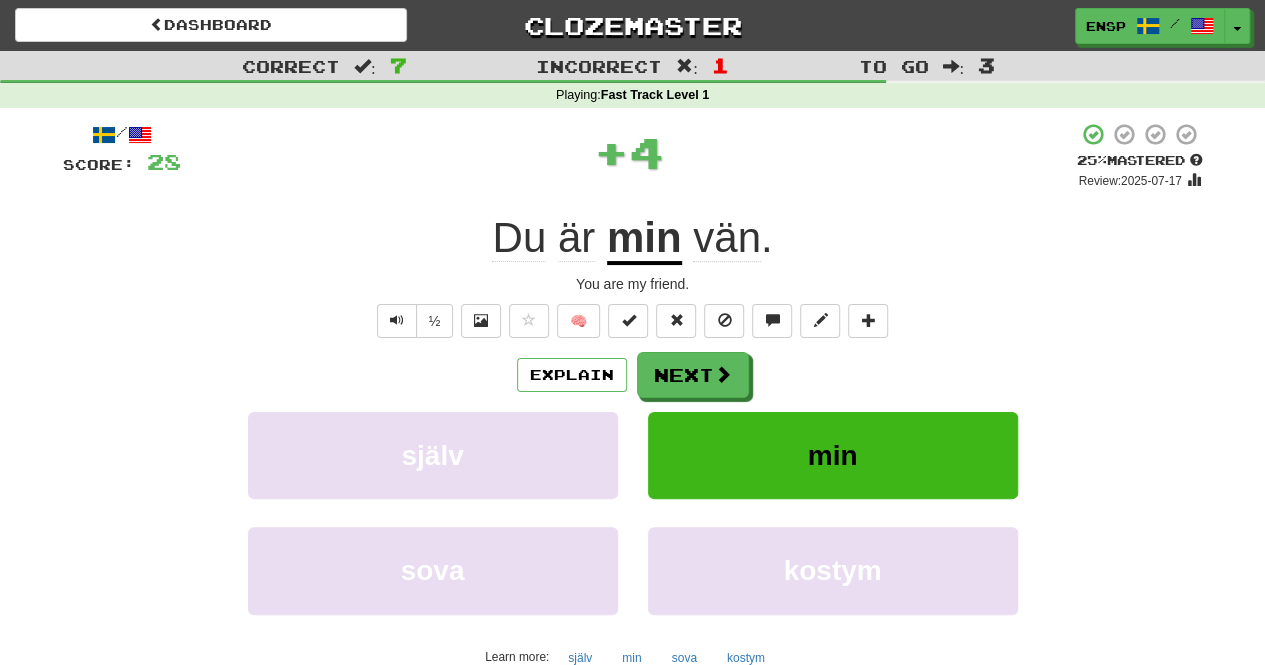 click on "/ Score: 28 + 4 25 % Mastered Review: 2025-07-17 Du är min vän. You are my friend. ½ 🧠 Explain Next själv min sova kostym Learn more: själv min sova kostym Help! Report" at bounding box center (633, 419) 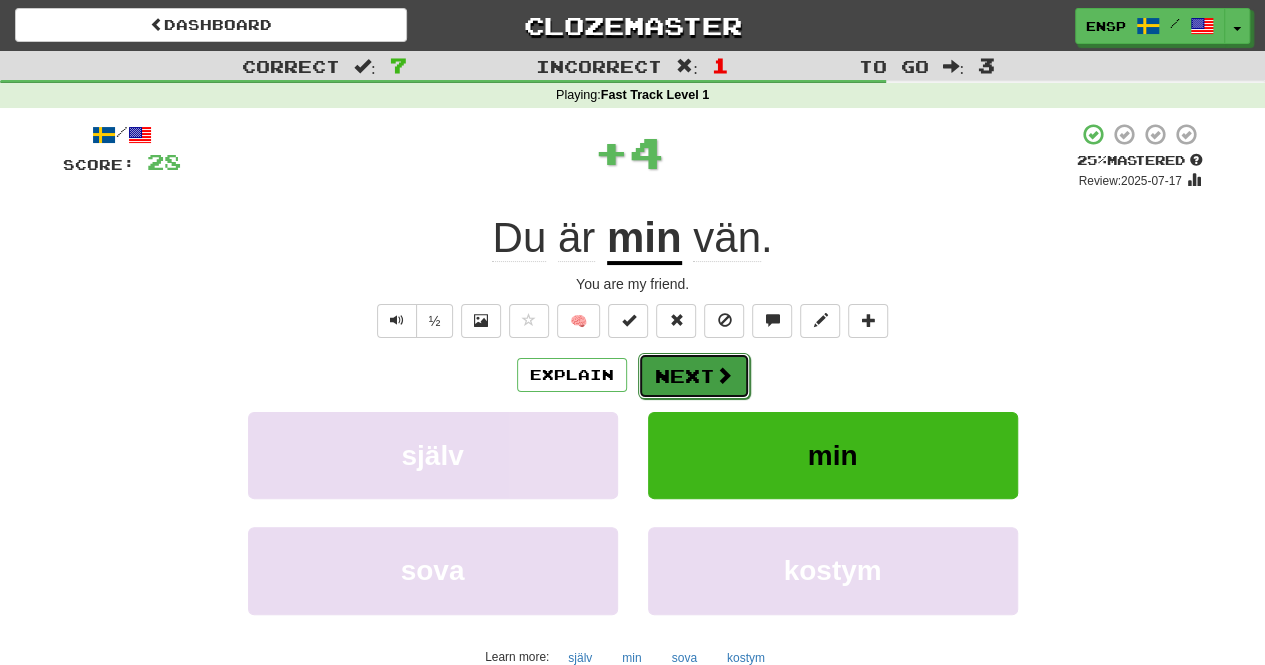 click on "Next" at bounding box center (694, 376) 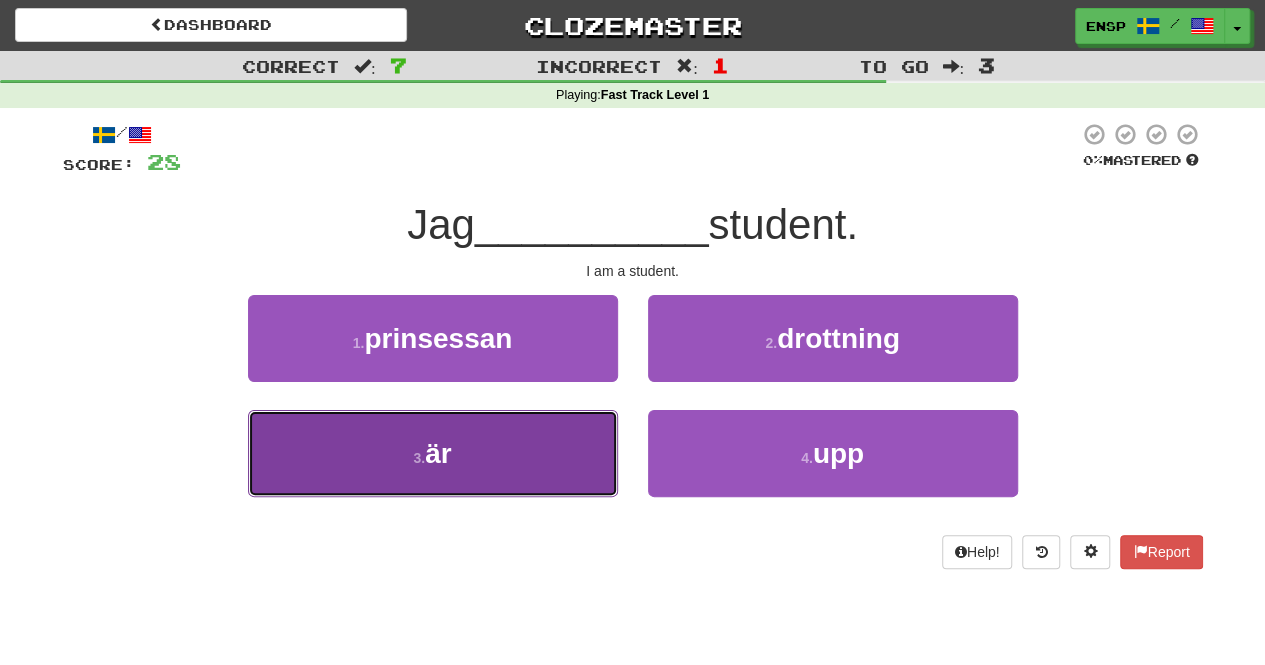 click on "3 .  är" at bounding box center (433, 453) 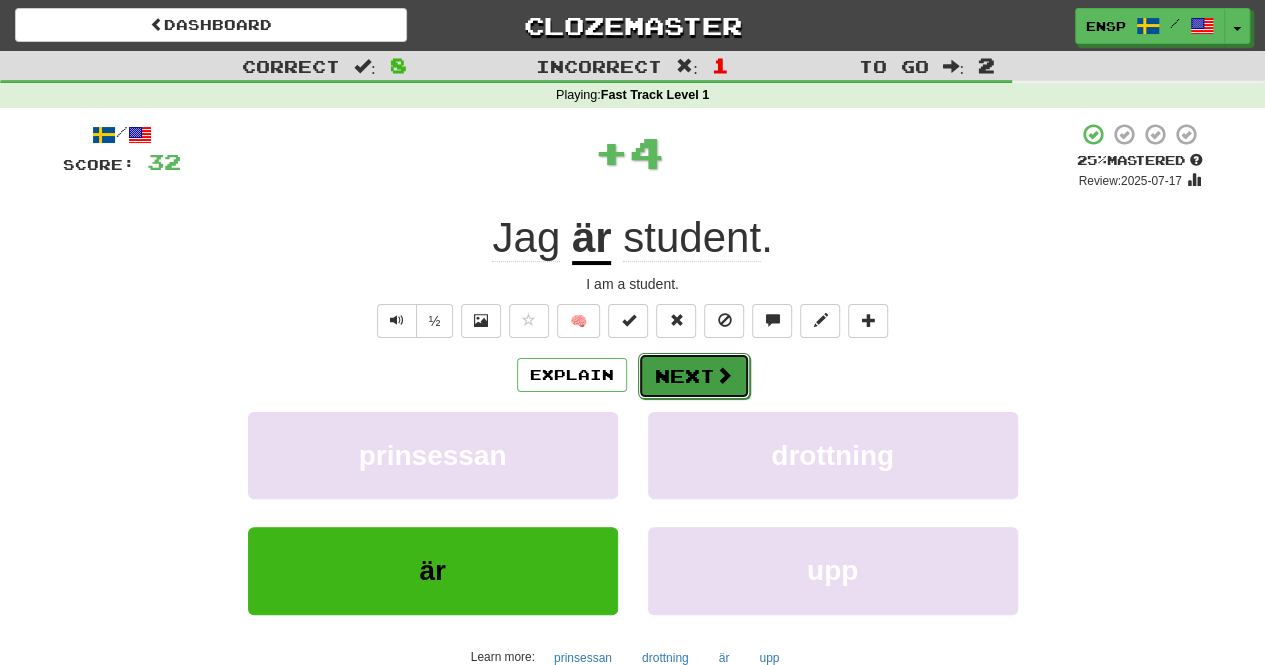 click on "Next" at bounding box center [694, 376] 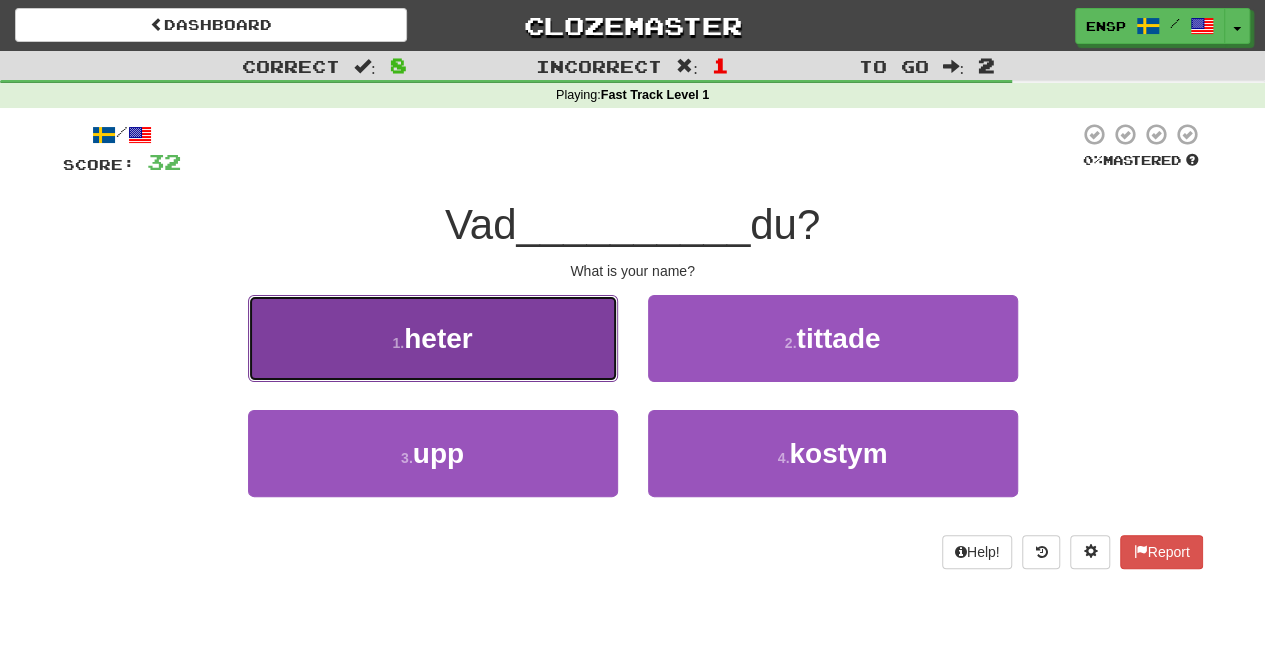 click on "1 .  heter" at bounding box center [433, 338] 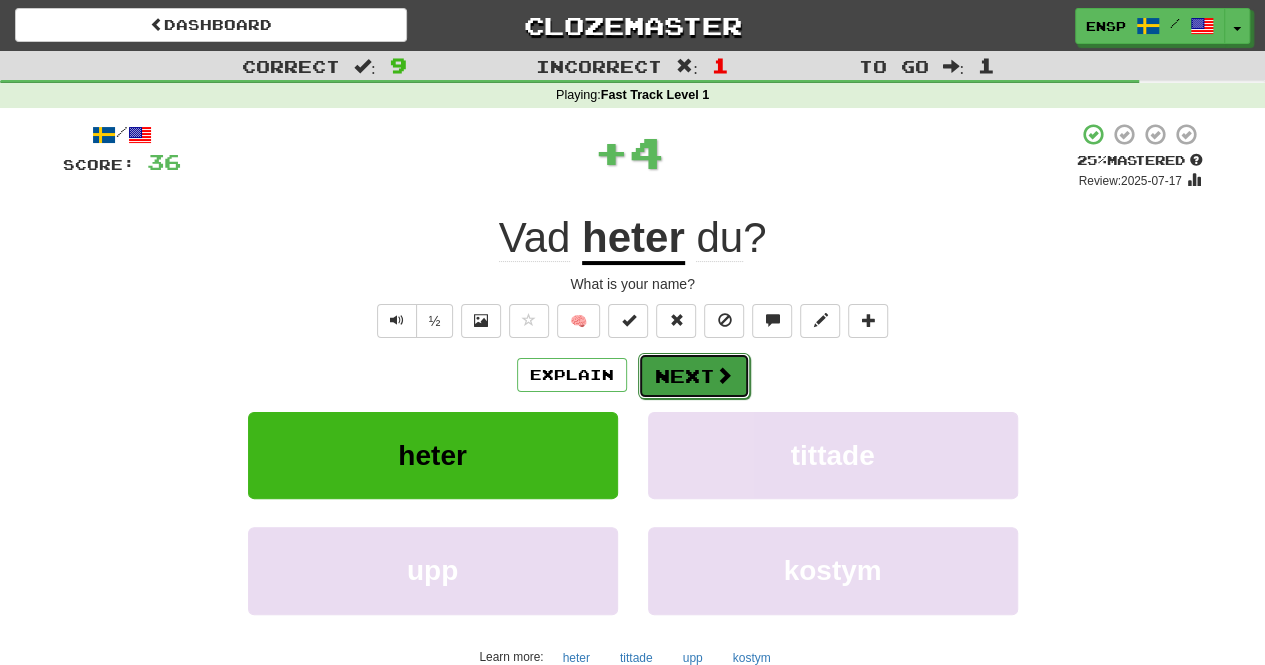 click on "Next" at bounding box center [694, 376] 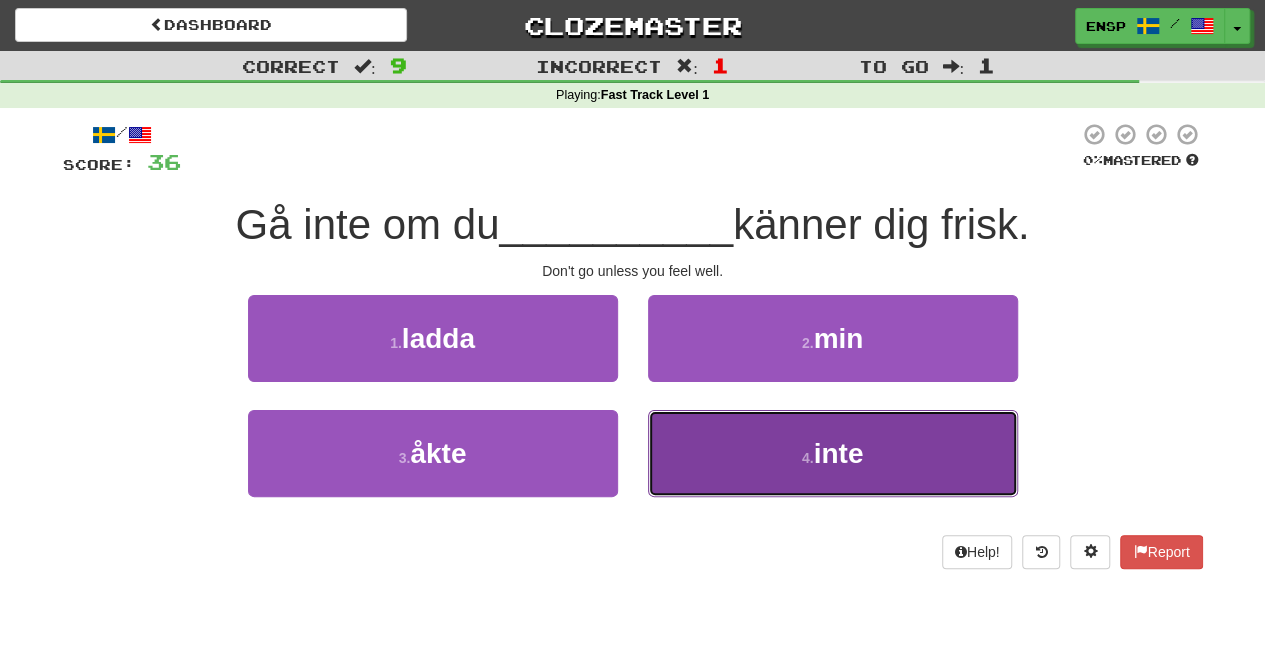 click on "4 .  inte" at bounding box center (833, 453) 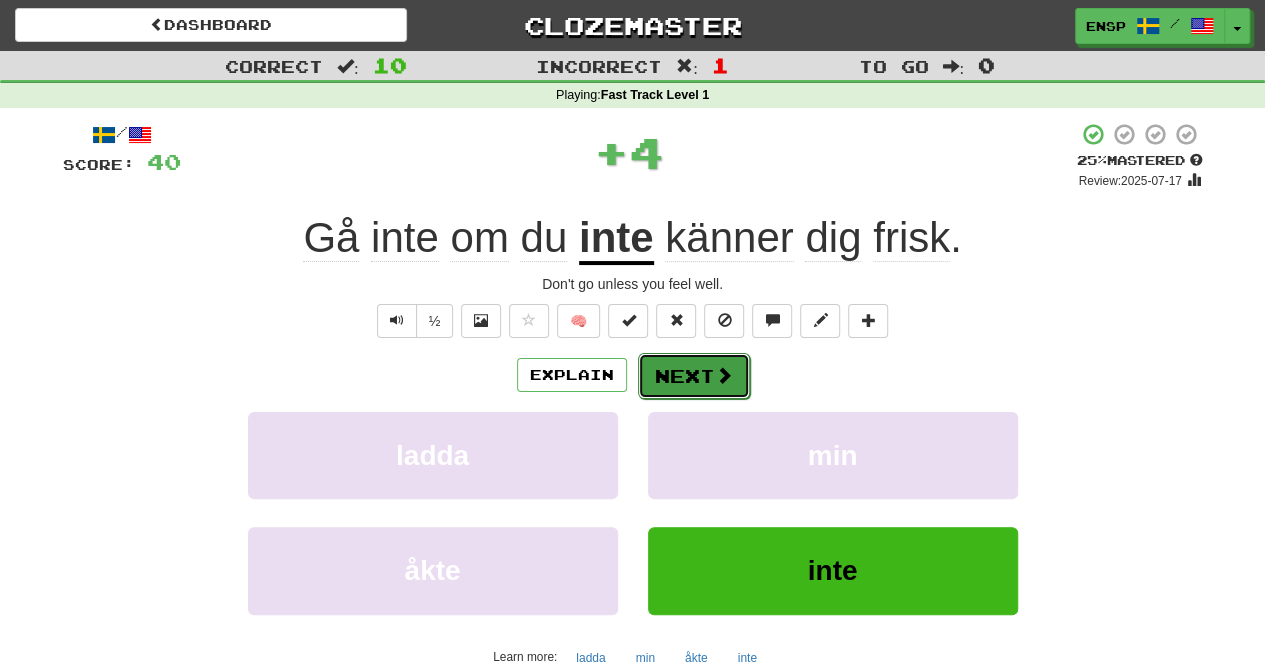 click on "Next" at bounding box center (694, 376) 